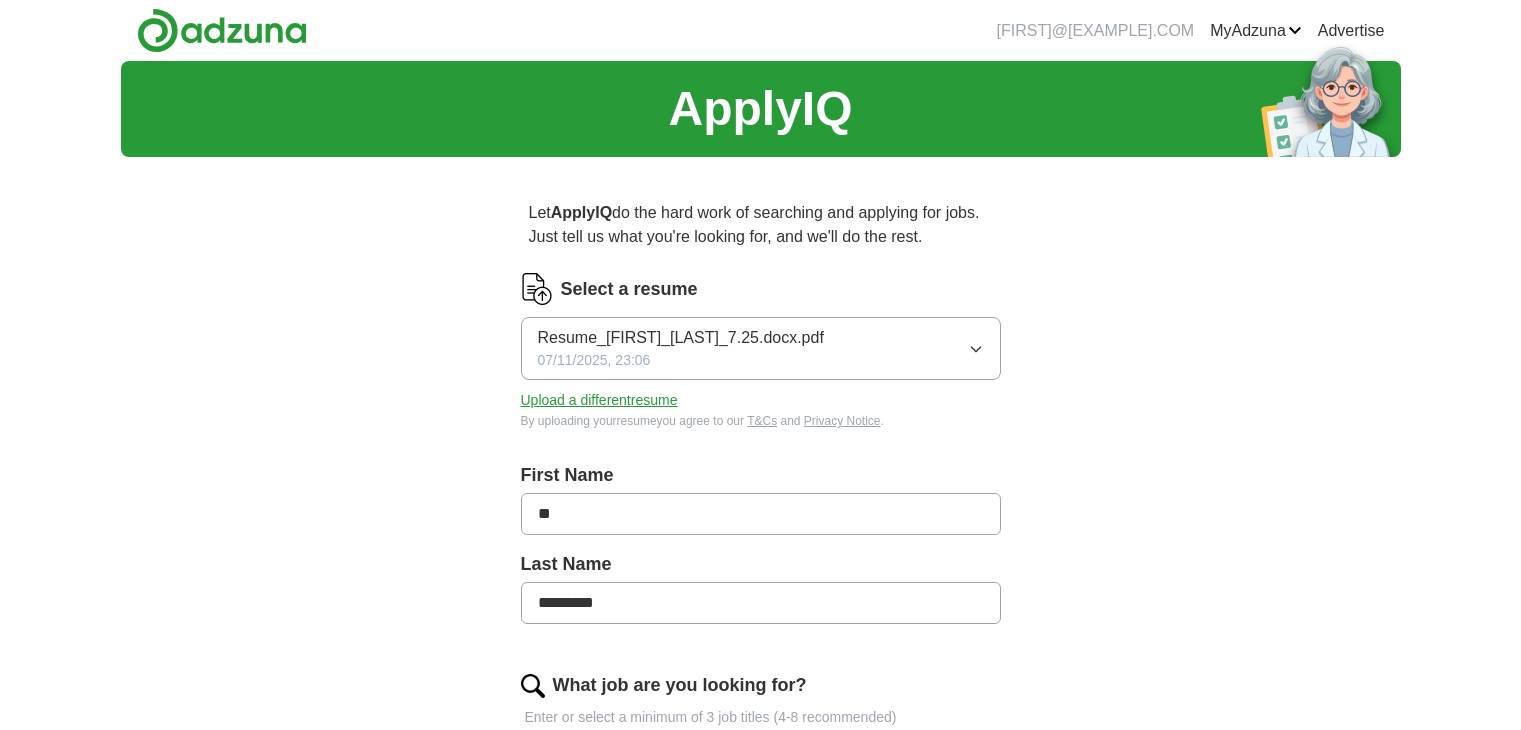 scroll, scrollTop: 0, scrollLeft: 0, axis: both 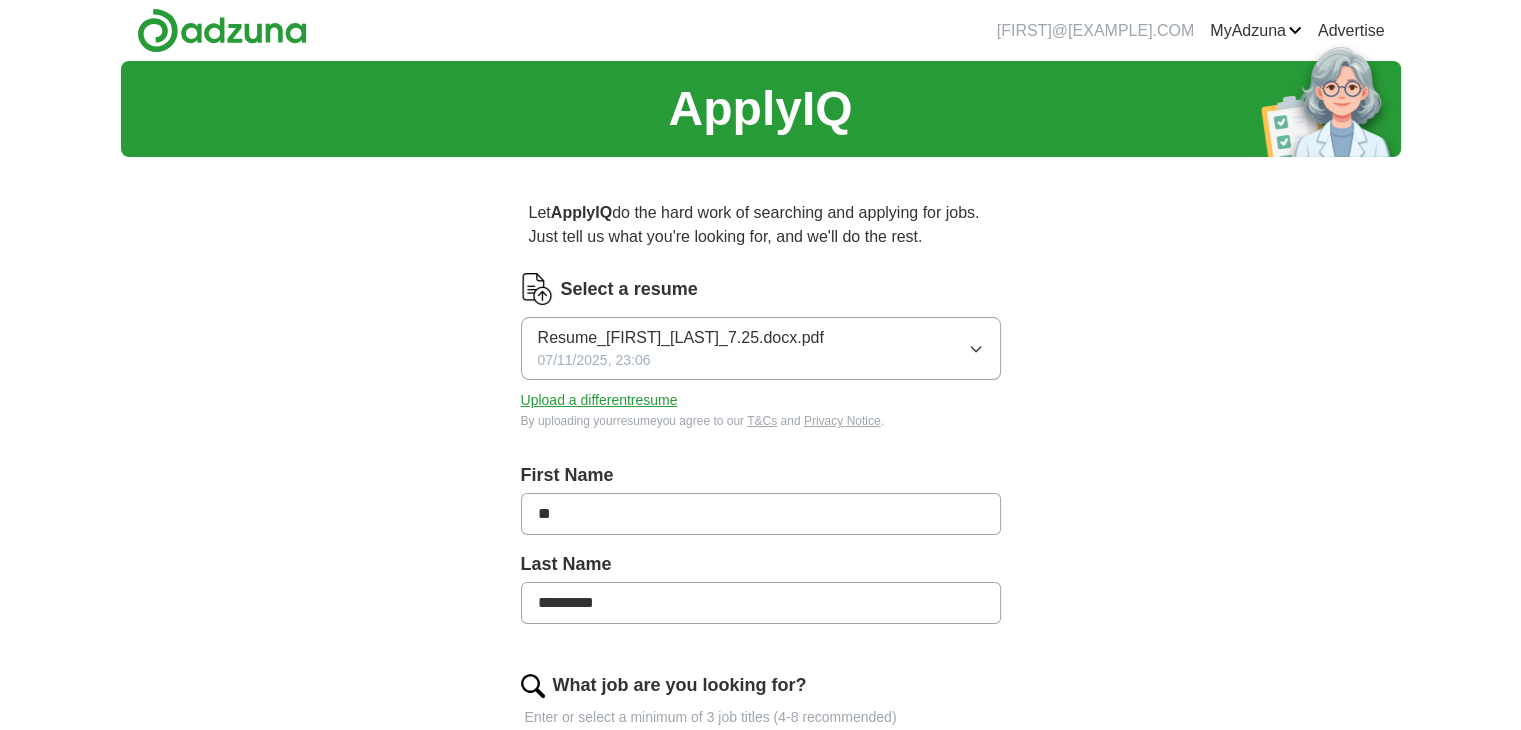 click 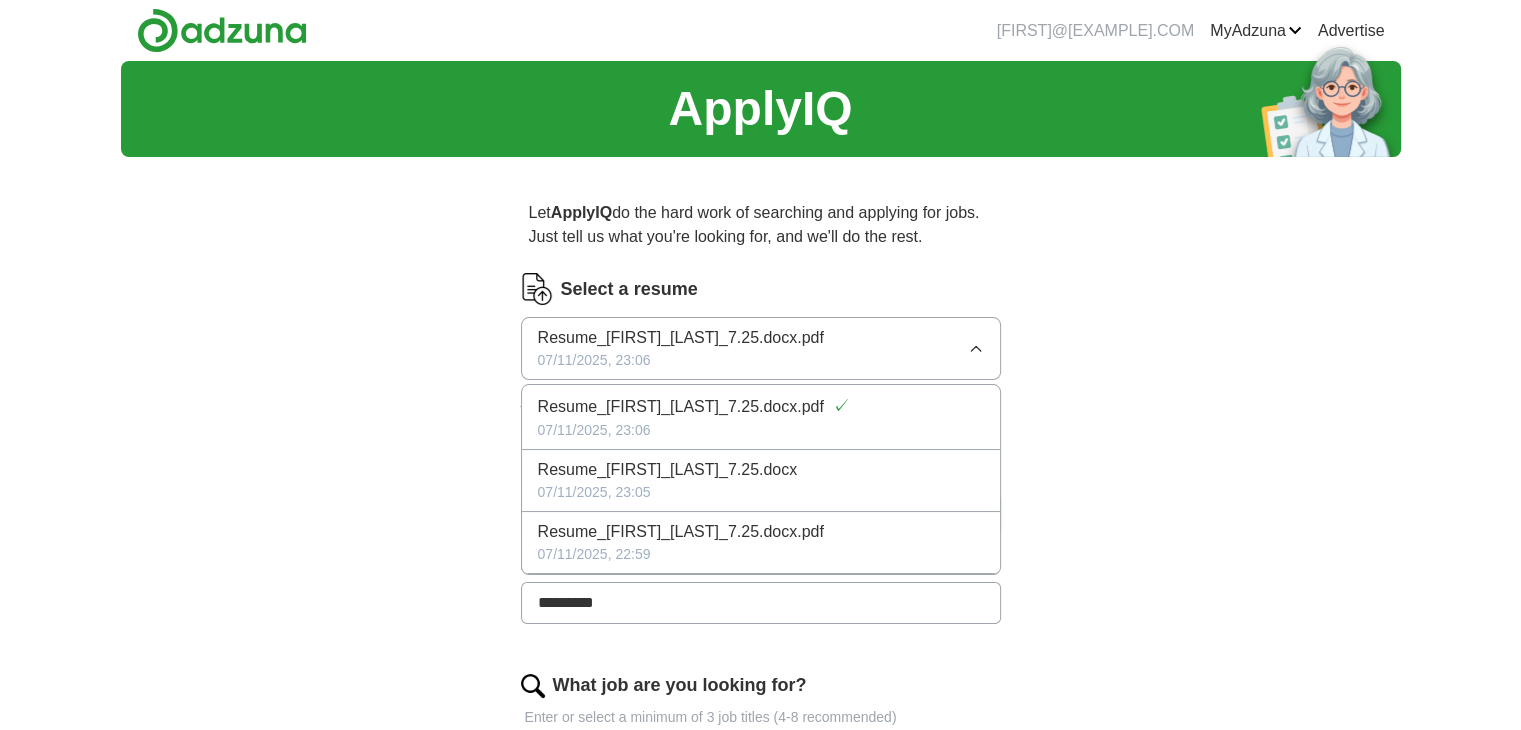 click on "Resume_[FIRST]_[LAST]_7.25.docx.pdf" at bounding box center [681, 407] 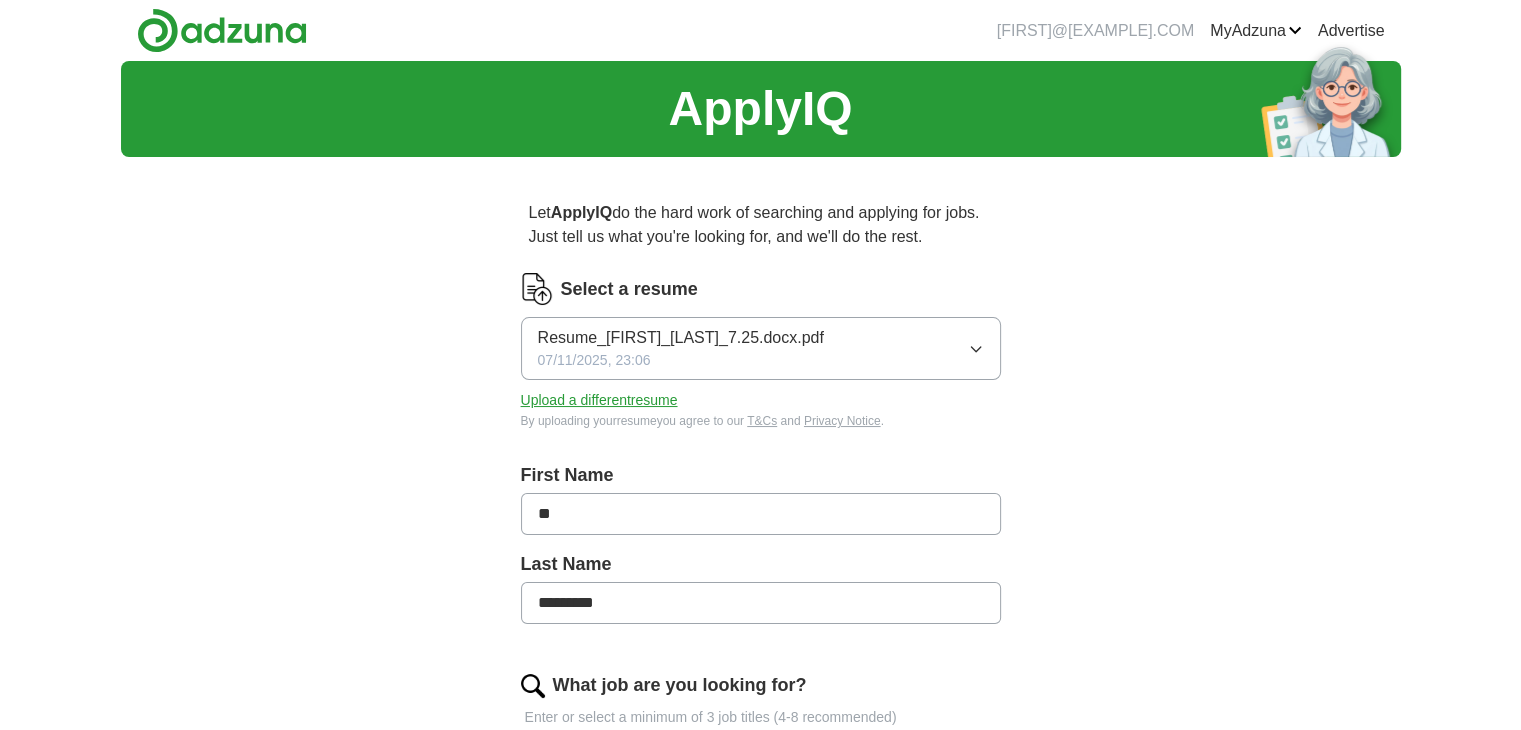 scroll, scrollTop: 100, scrollLeft: 0, axis: vertical 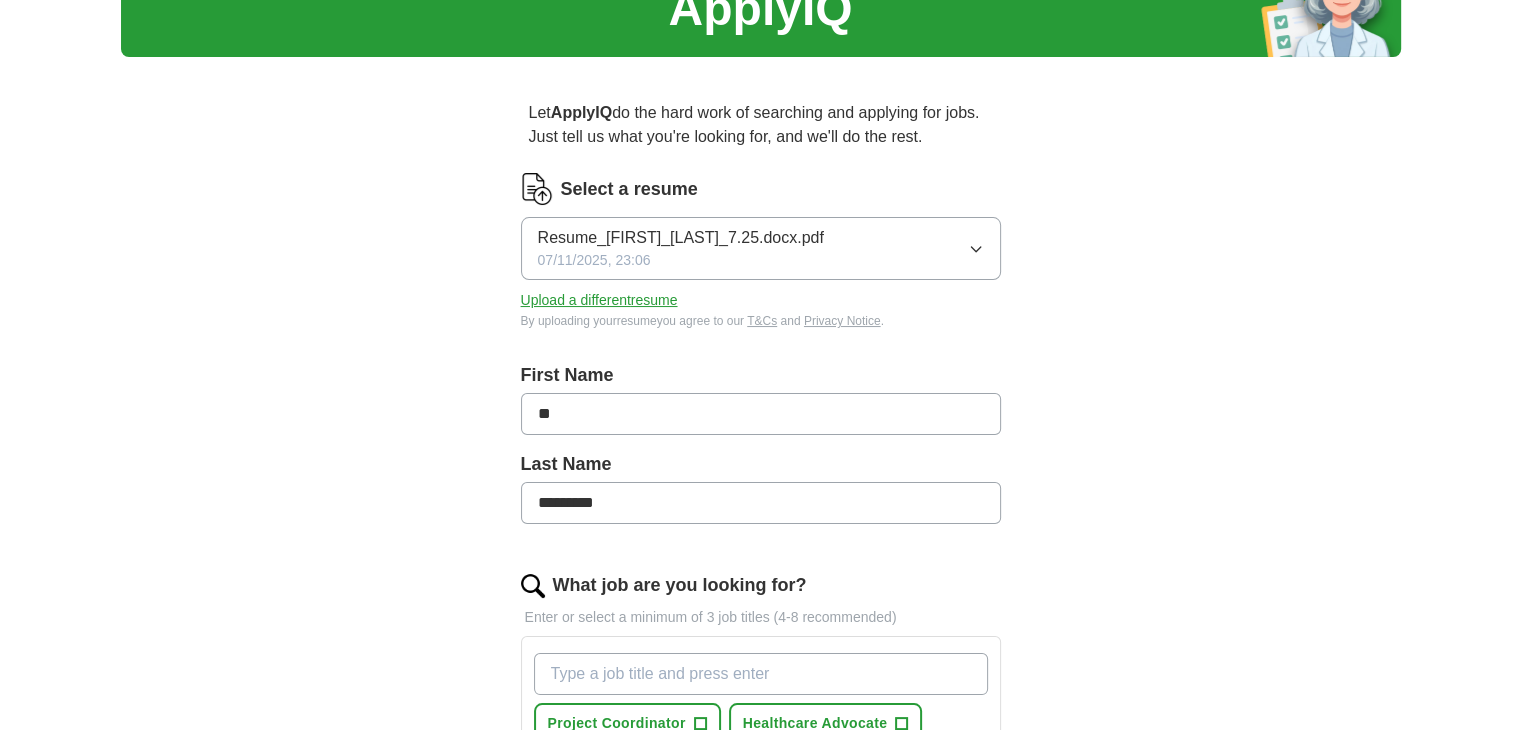 click on "**" at bounding box center [761, 414] 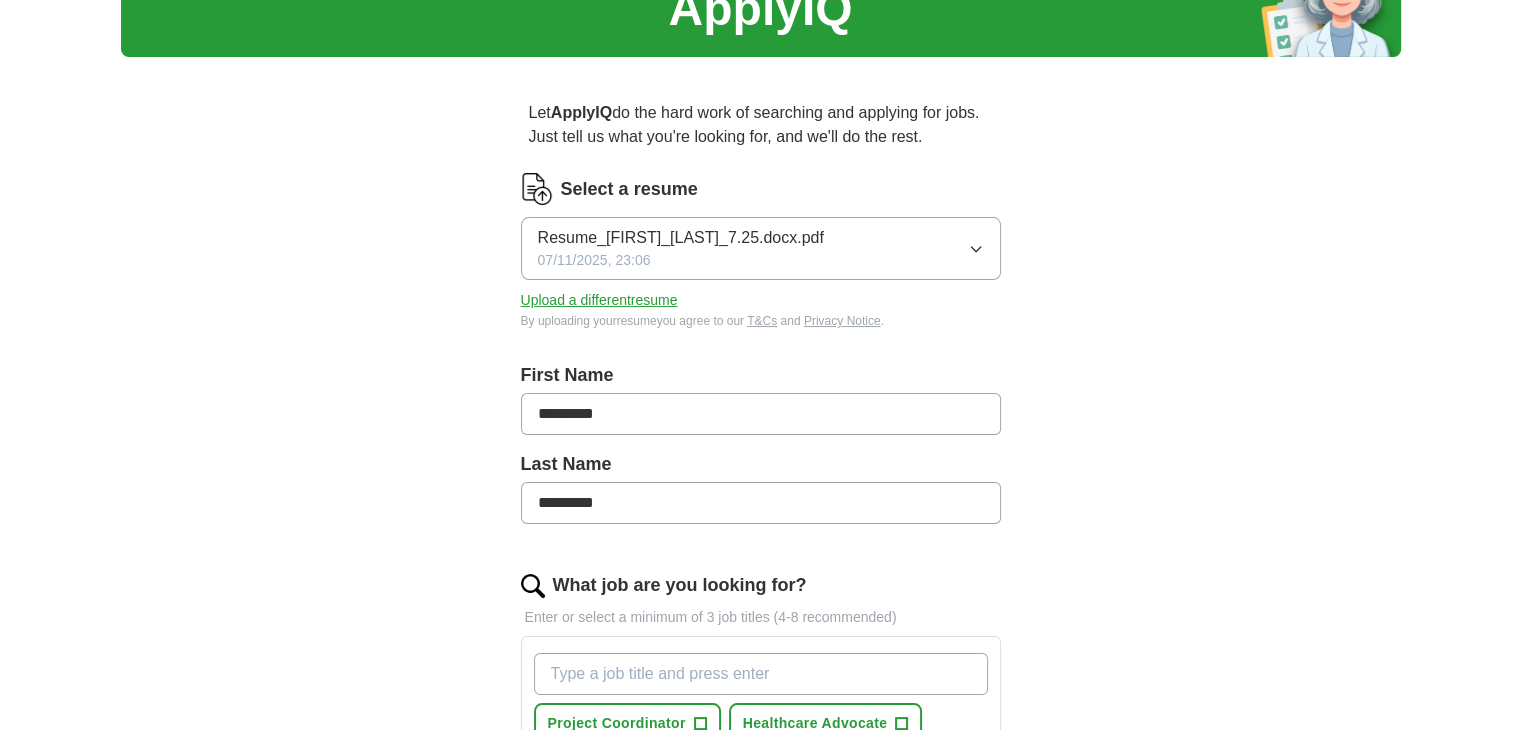 type on "*********" 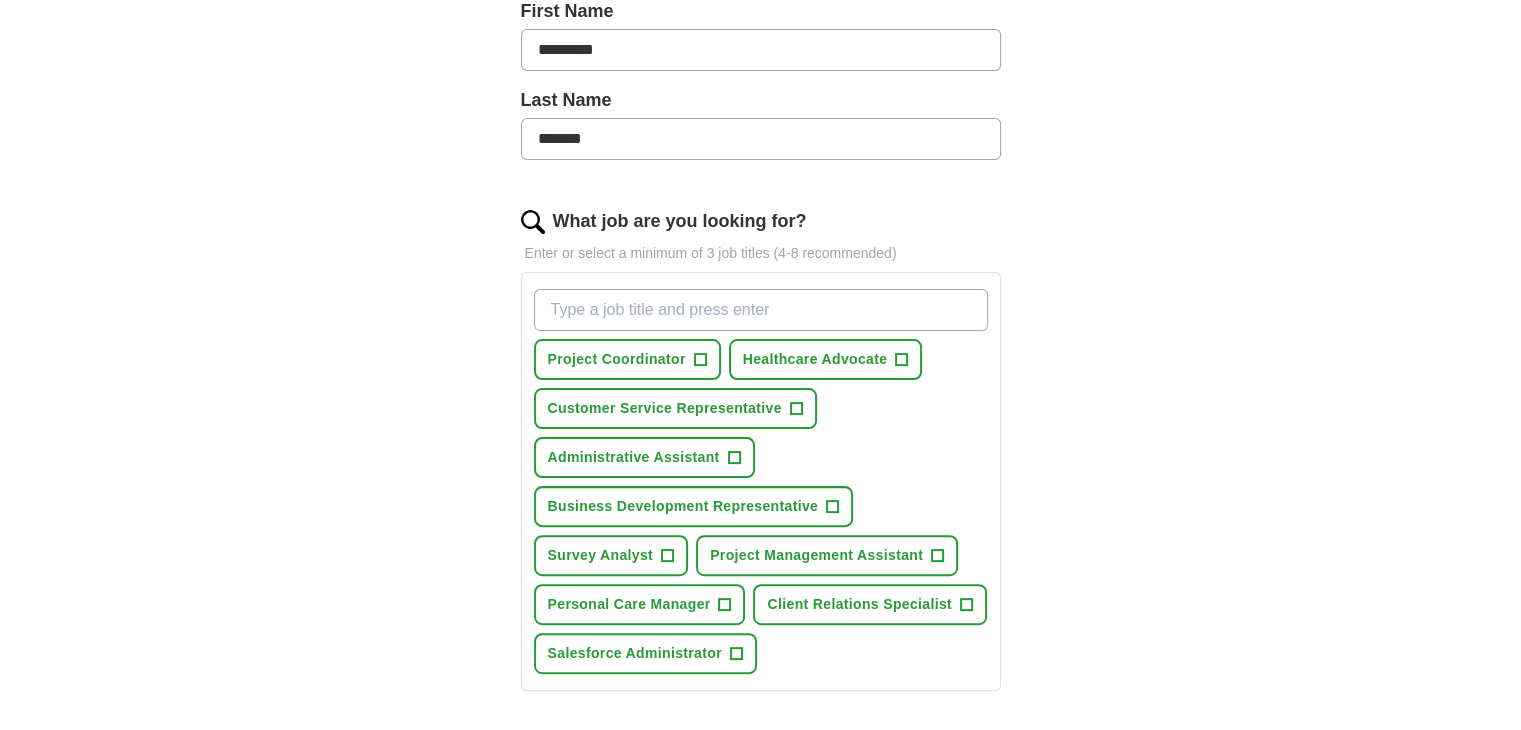 scroll, scrollTop: 500, scrollLeft: 0, axis: vertical 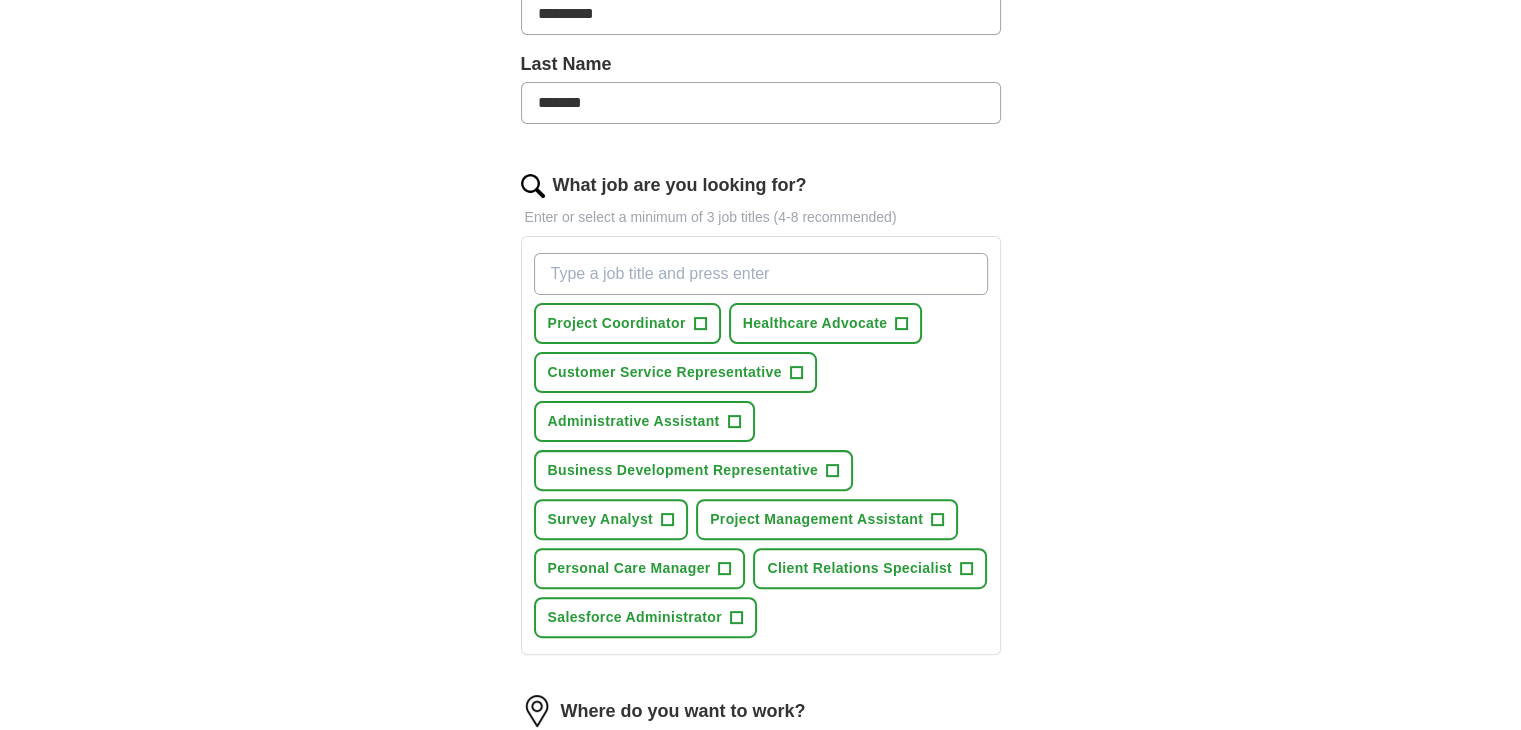 type on "*******" 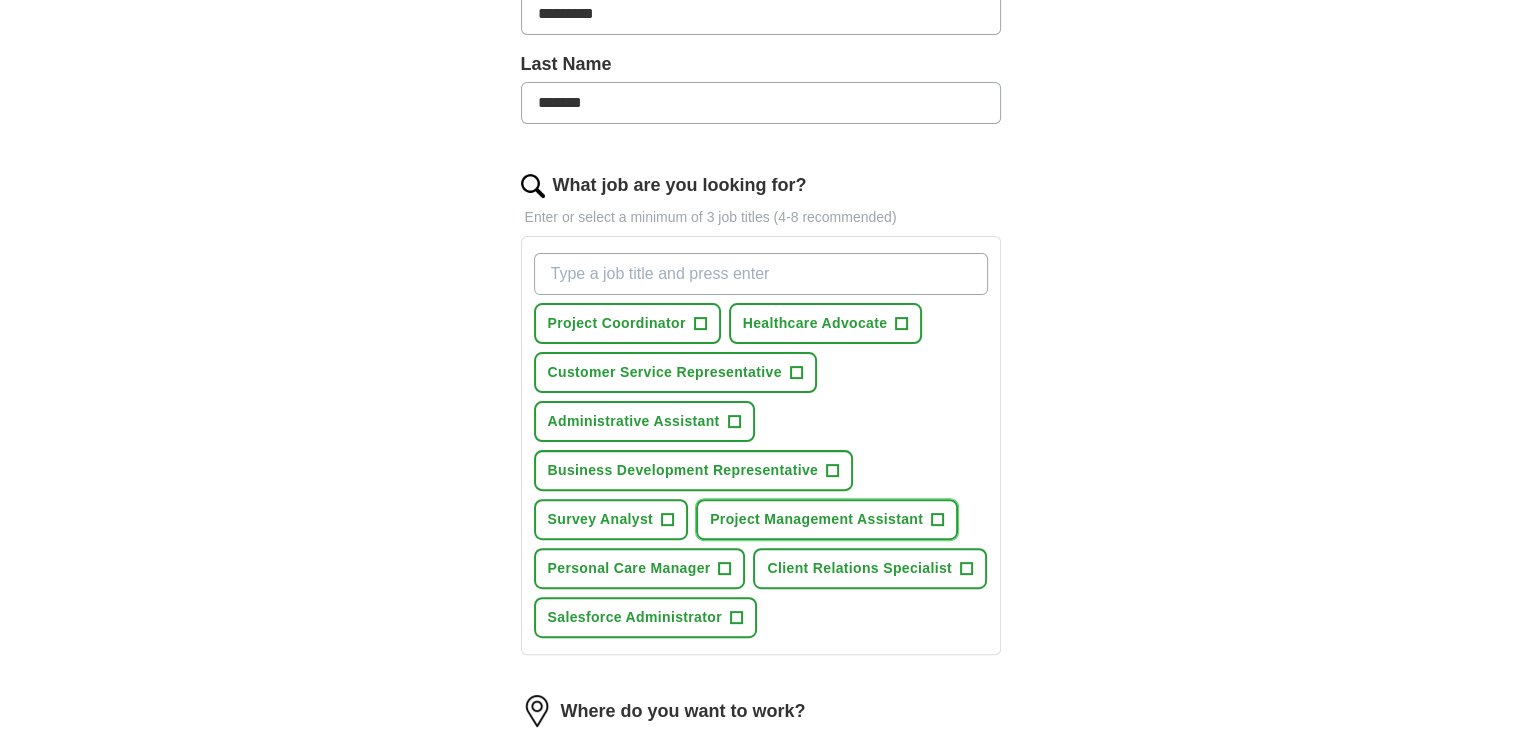 click on "+" at bounding box center (938, 520) 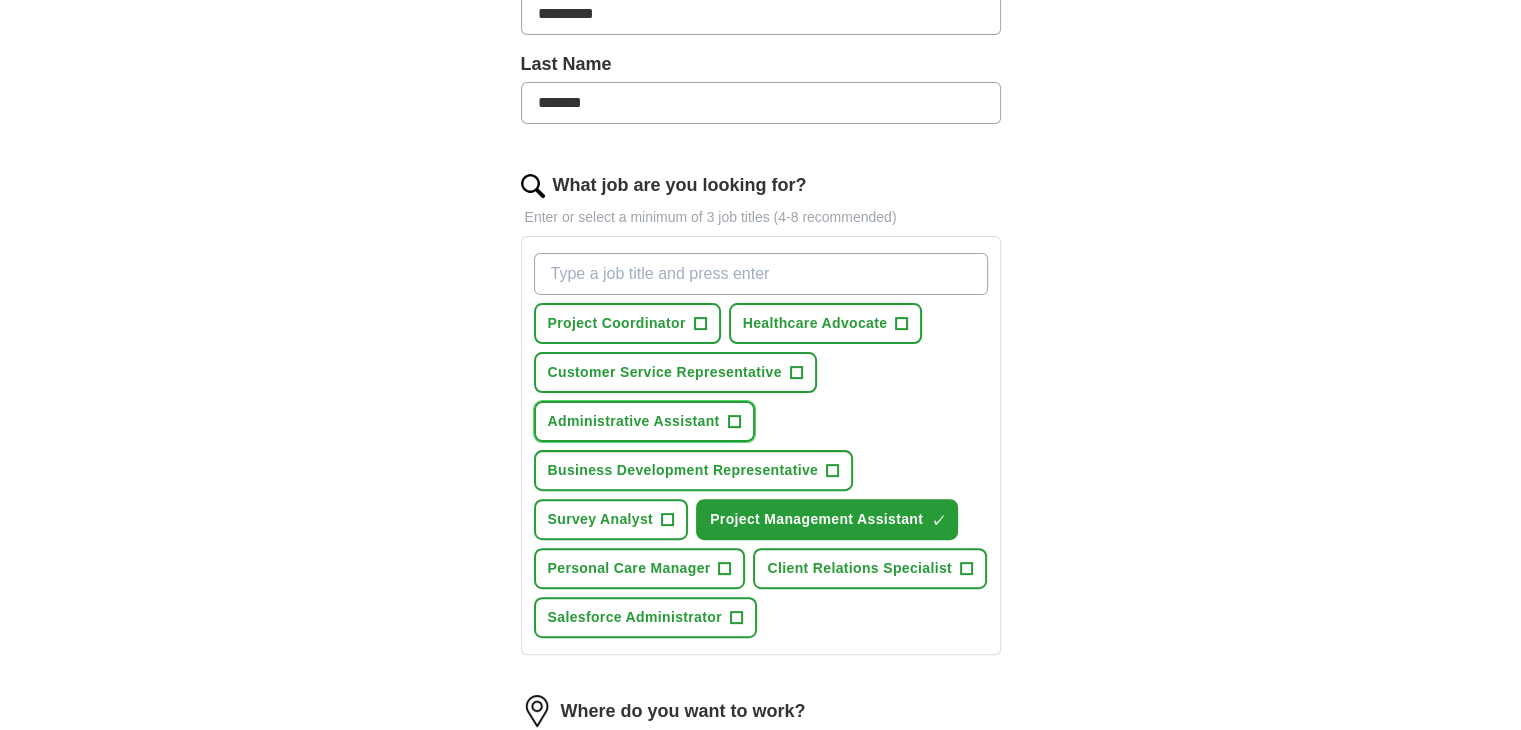 click on "+" at bounding box center (734, 422) 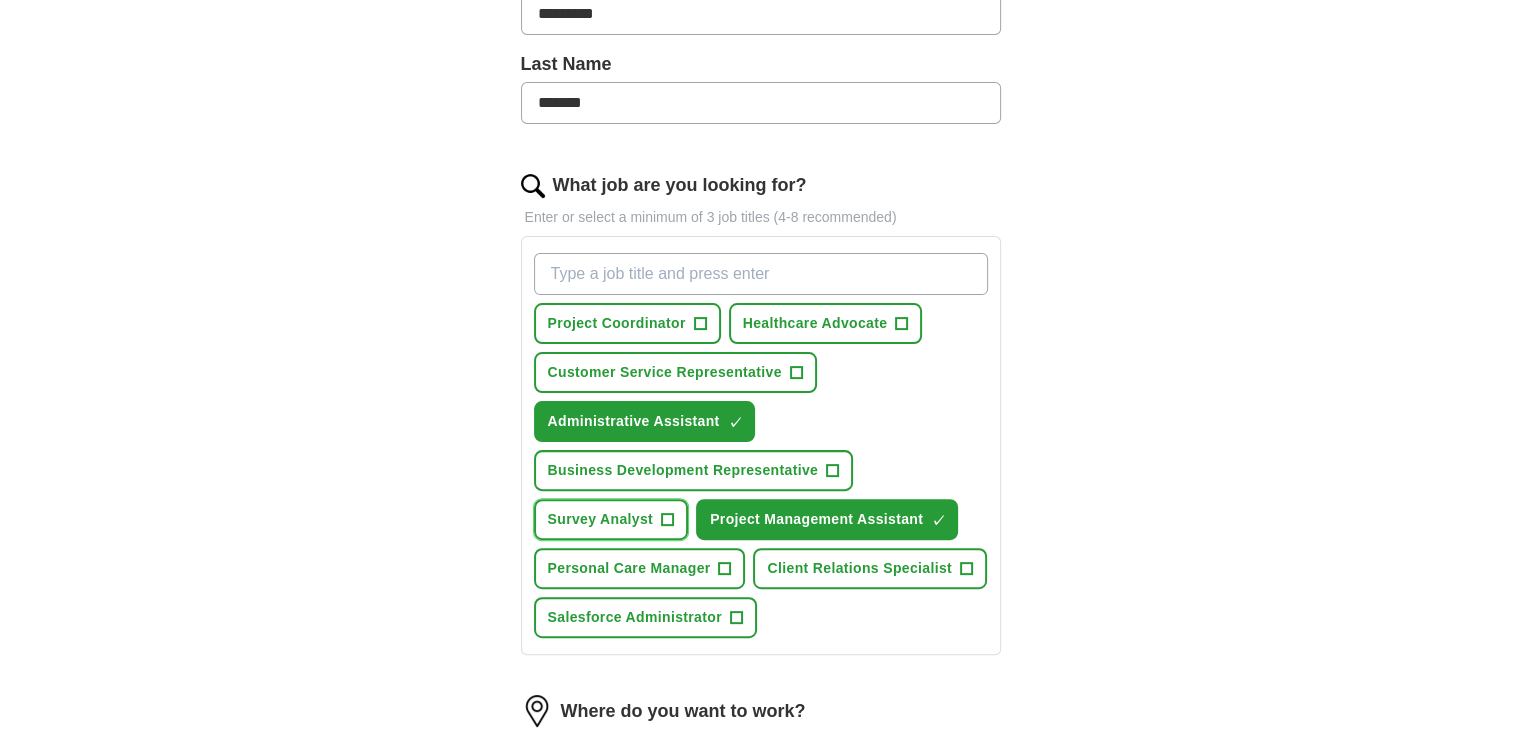 click on "+" at bounding box center (668, 520) 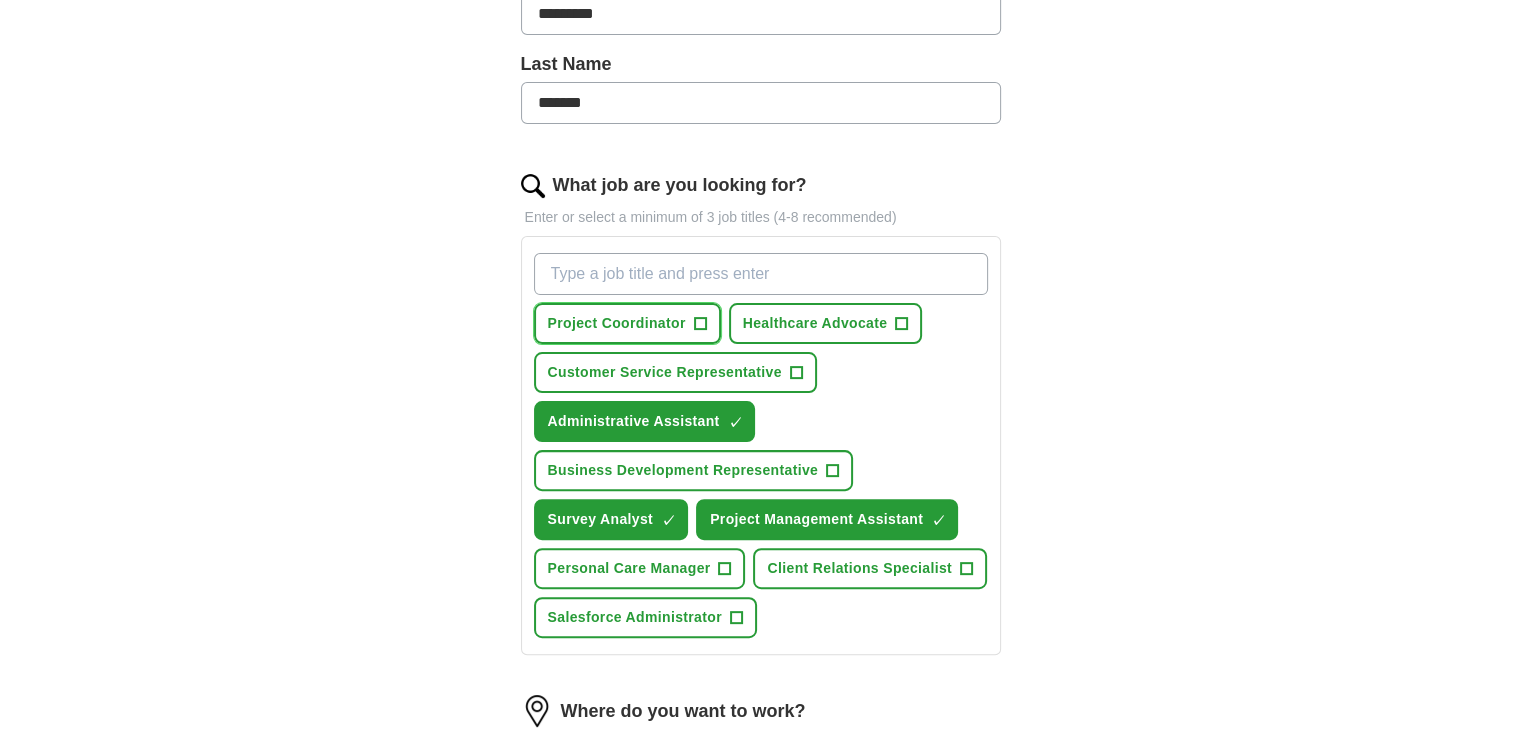click on "+" at bounding box center (700, 324) 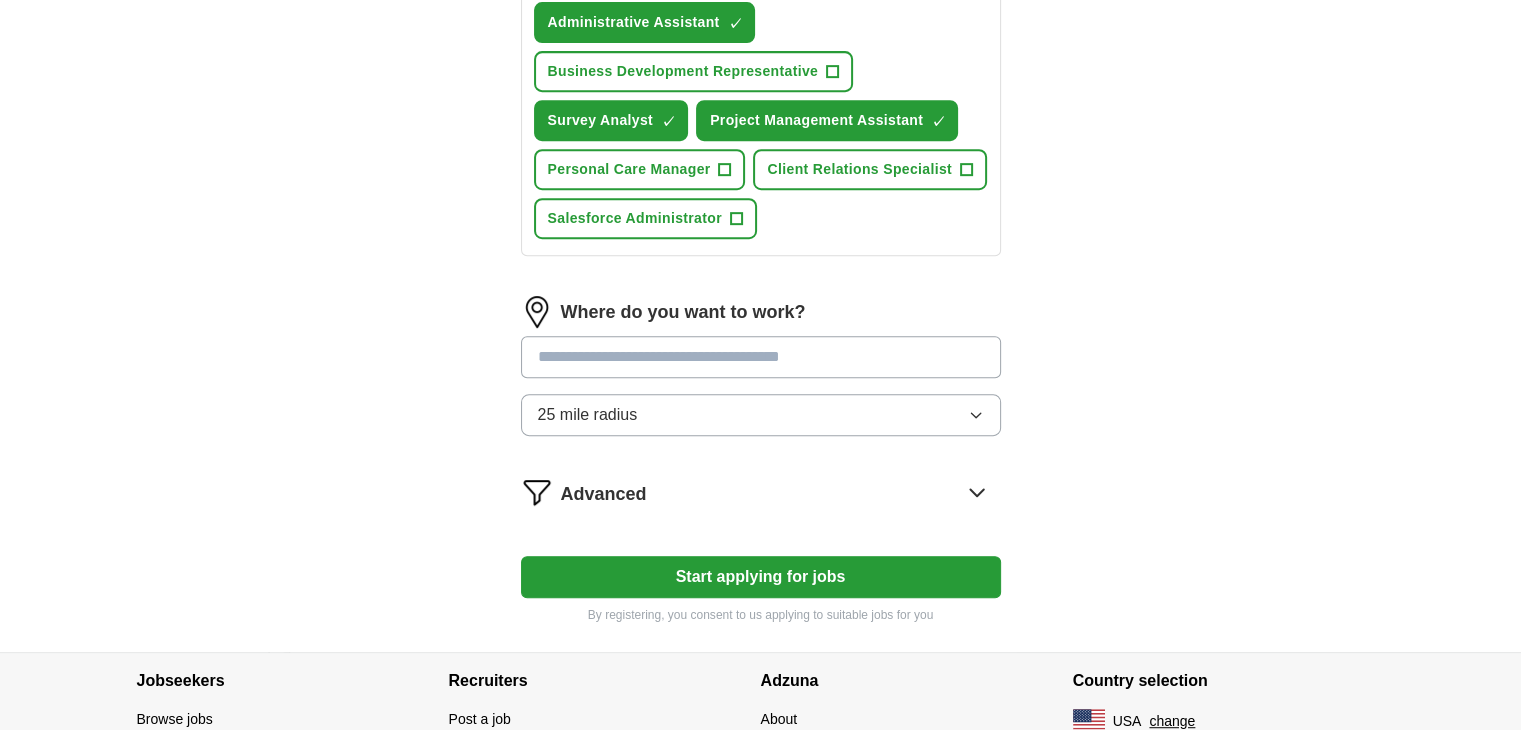 scroll, scrollTop: 900, scrollLeft: 0, axis: vertical 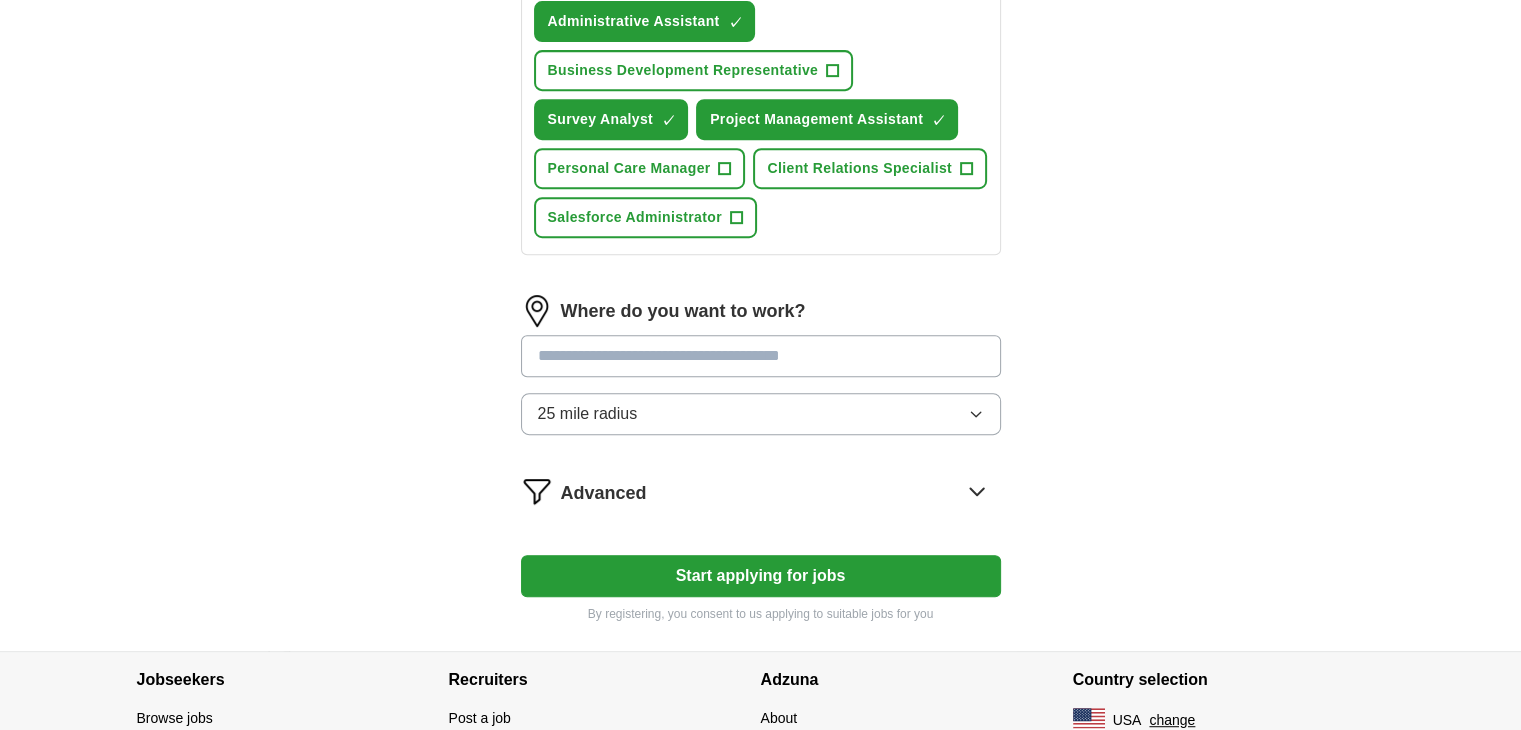 click at bounding box center [761, 356] 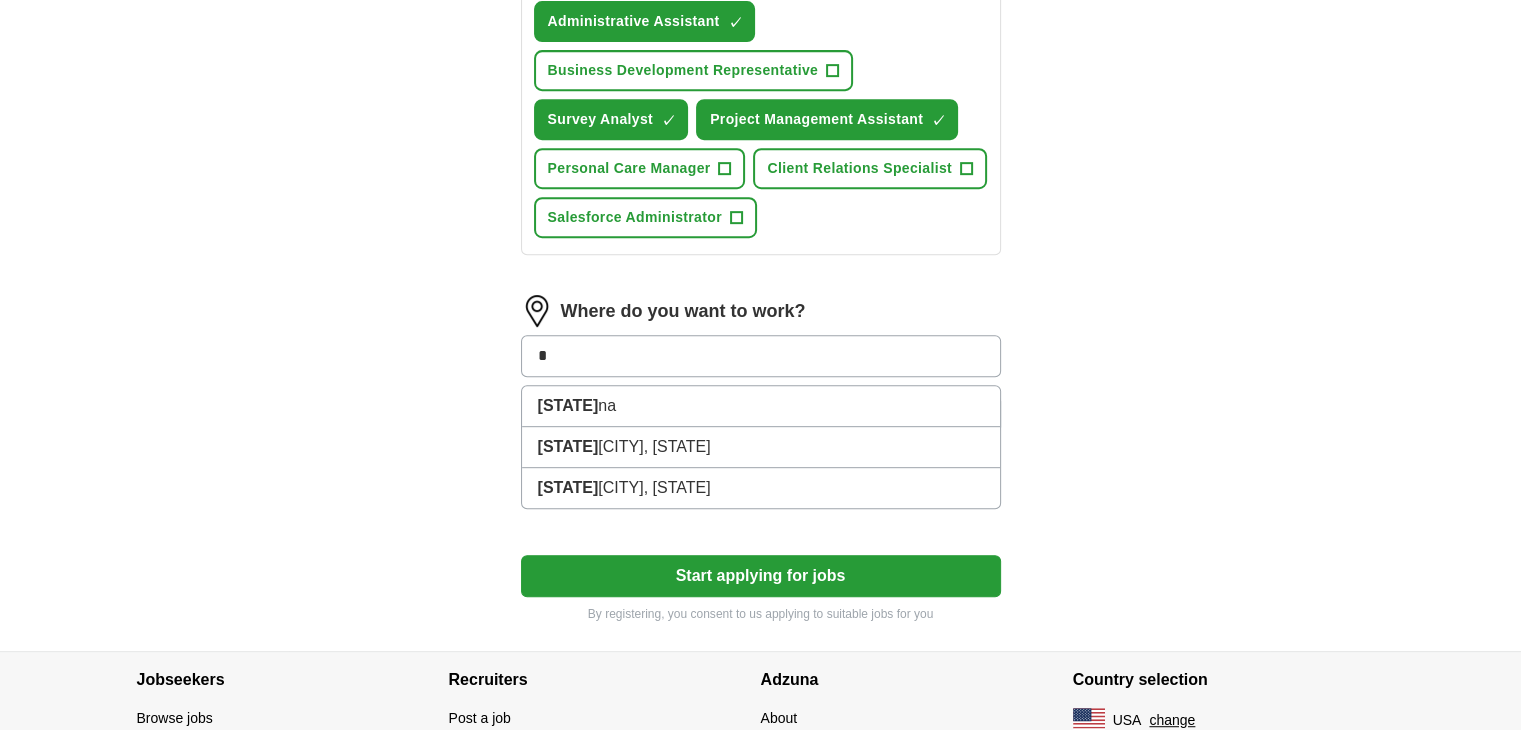 type on "*" 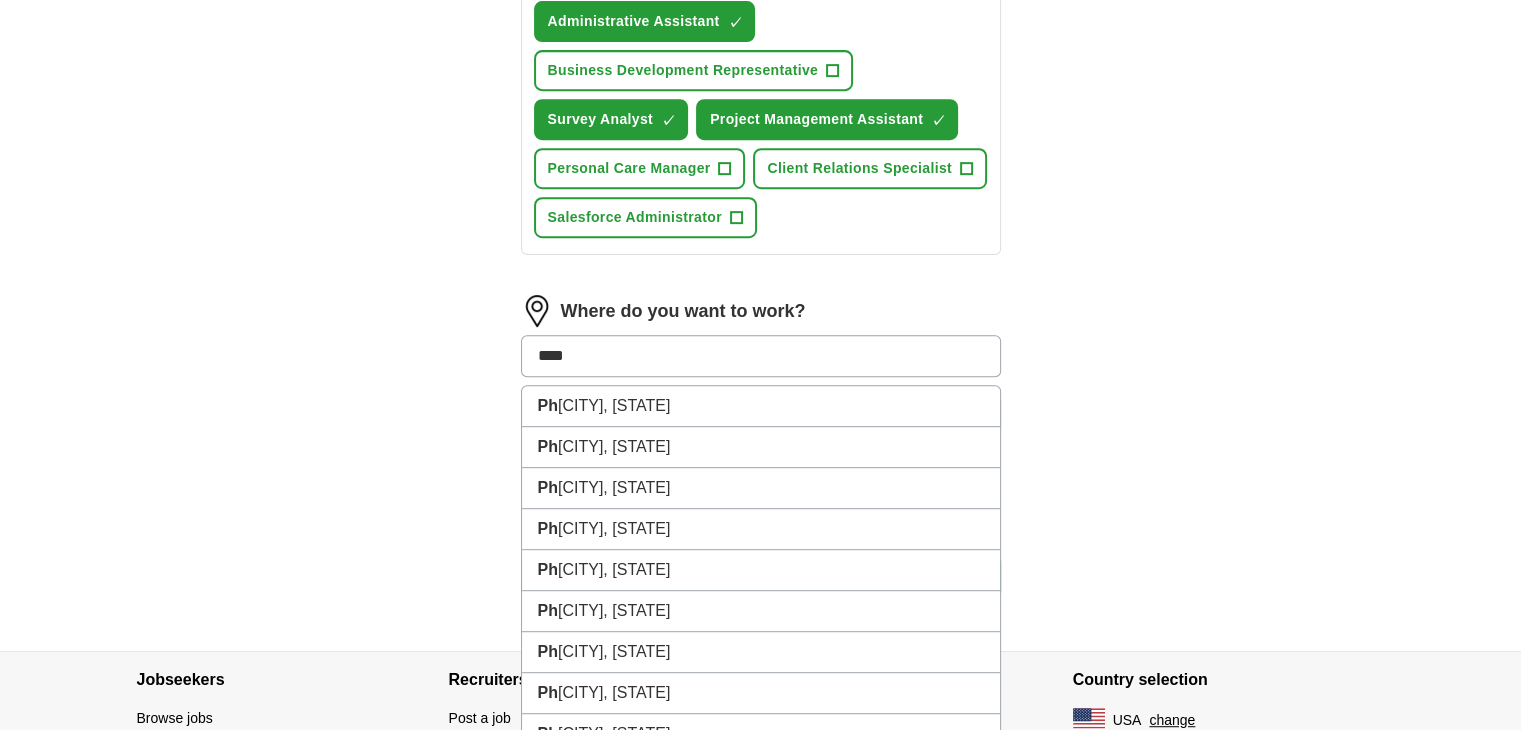 type on "*****" 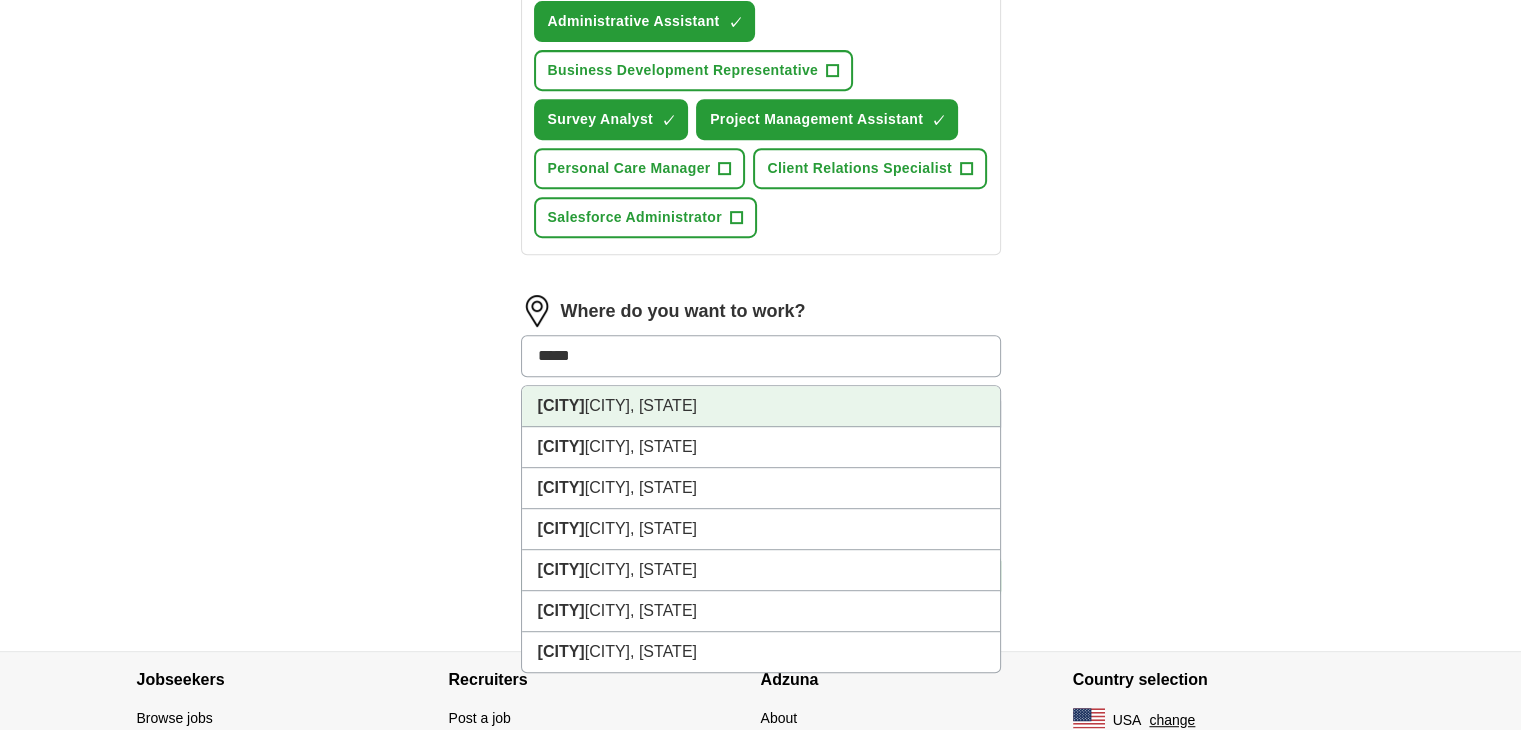 click on "[CITY], [STATE]" at bounding box center [761, 406] 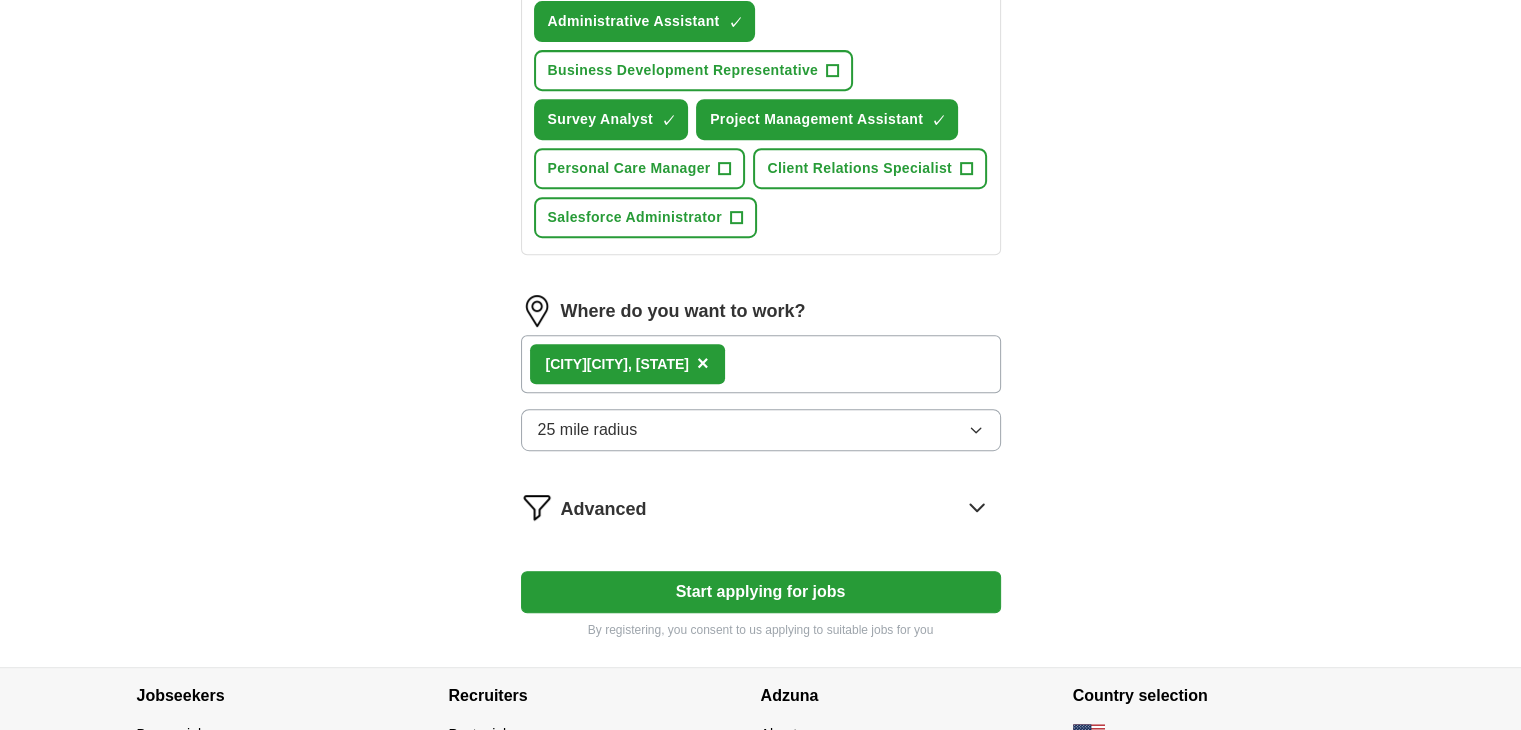click 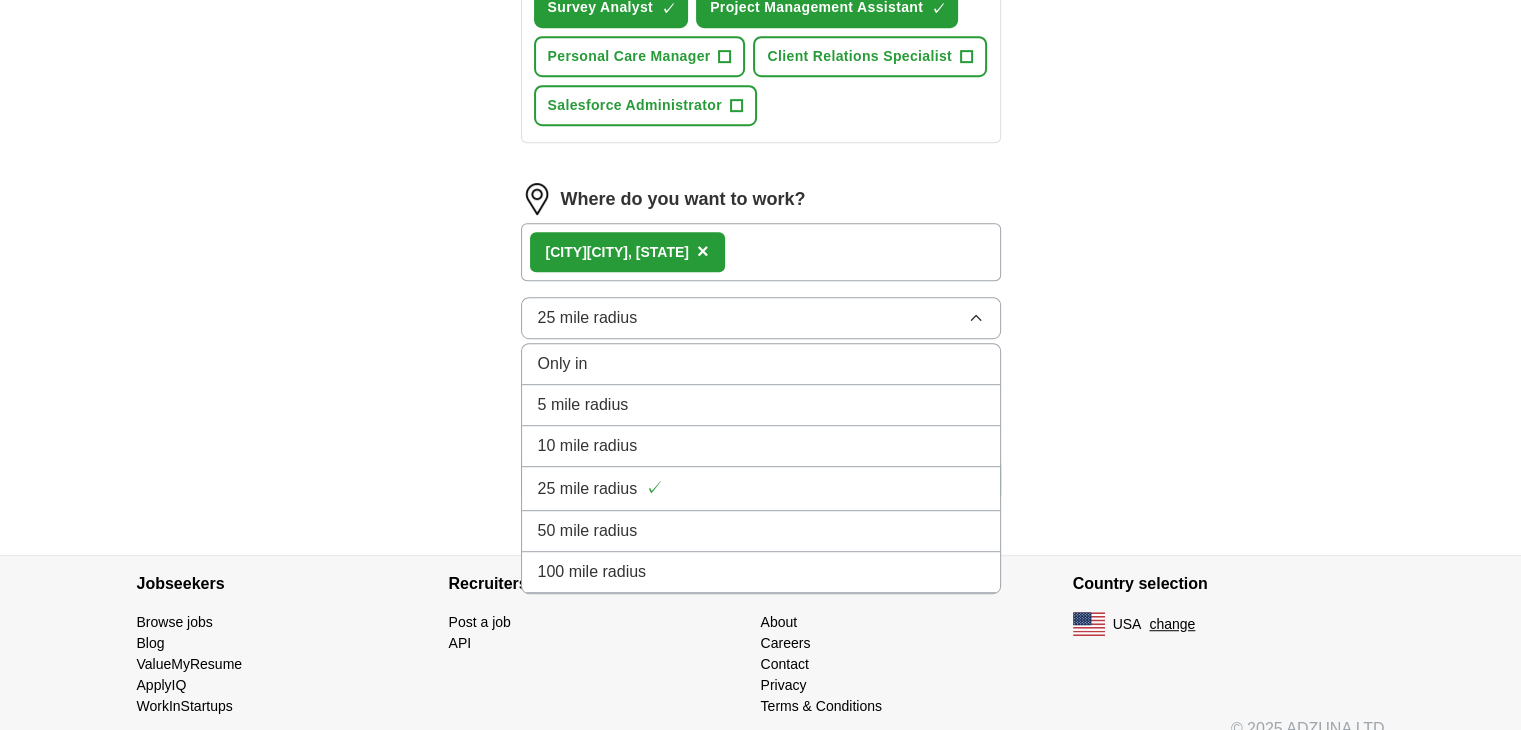 scroll, scrollTop: 1030, scrollLeft: 0, axis: vertical 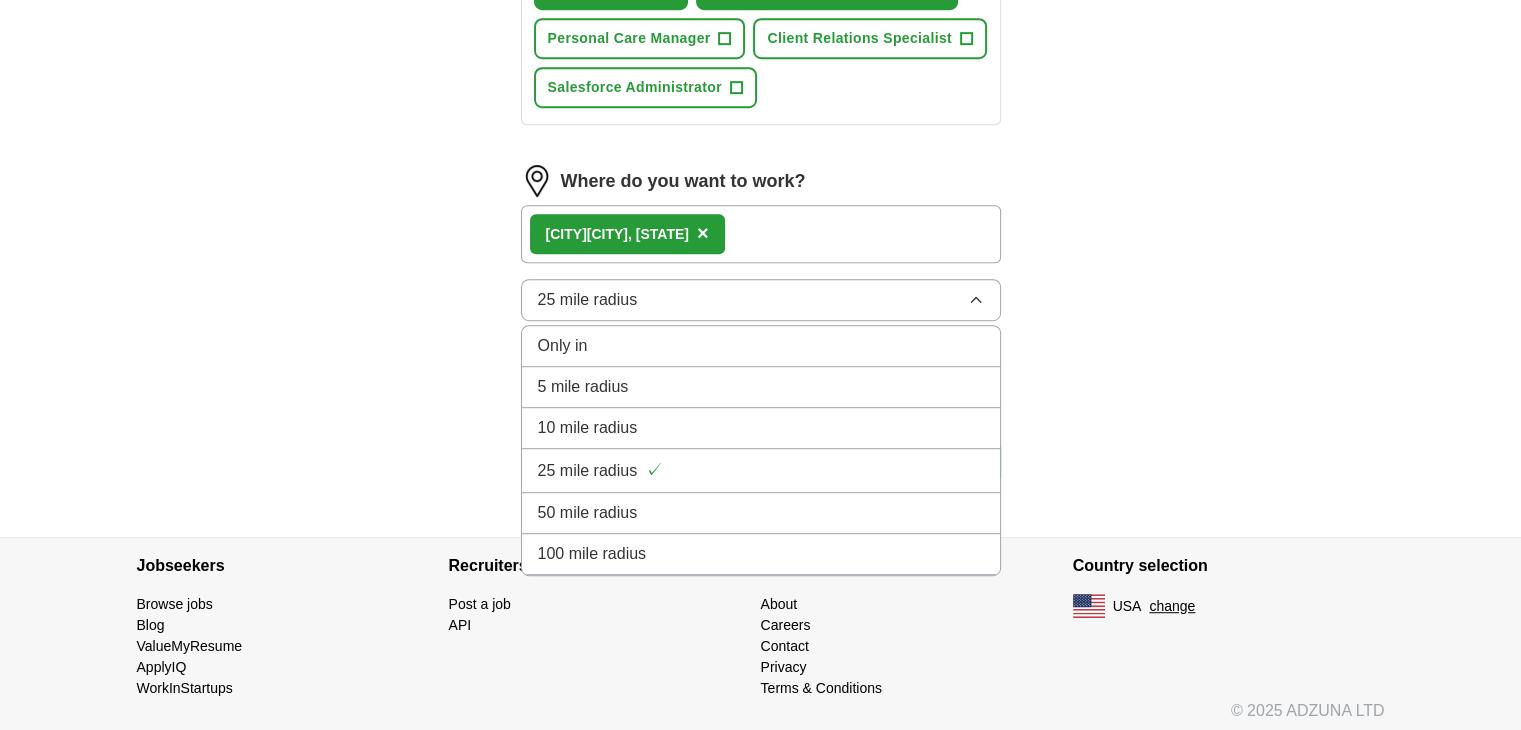 click on "10 mile radius" at bounding box center [588, 428] 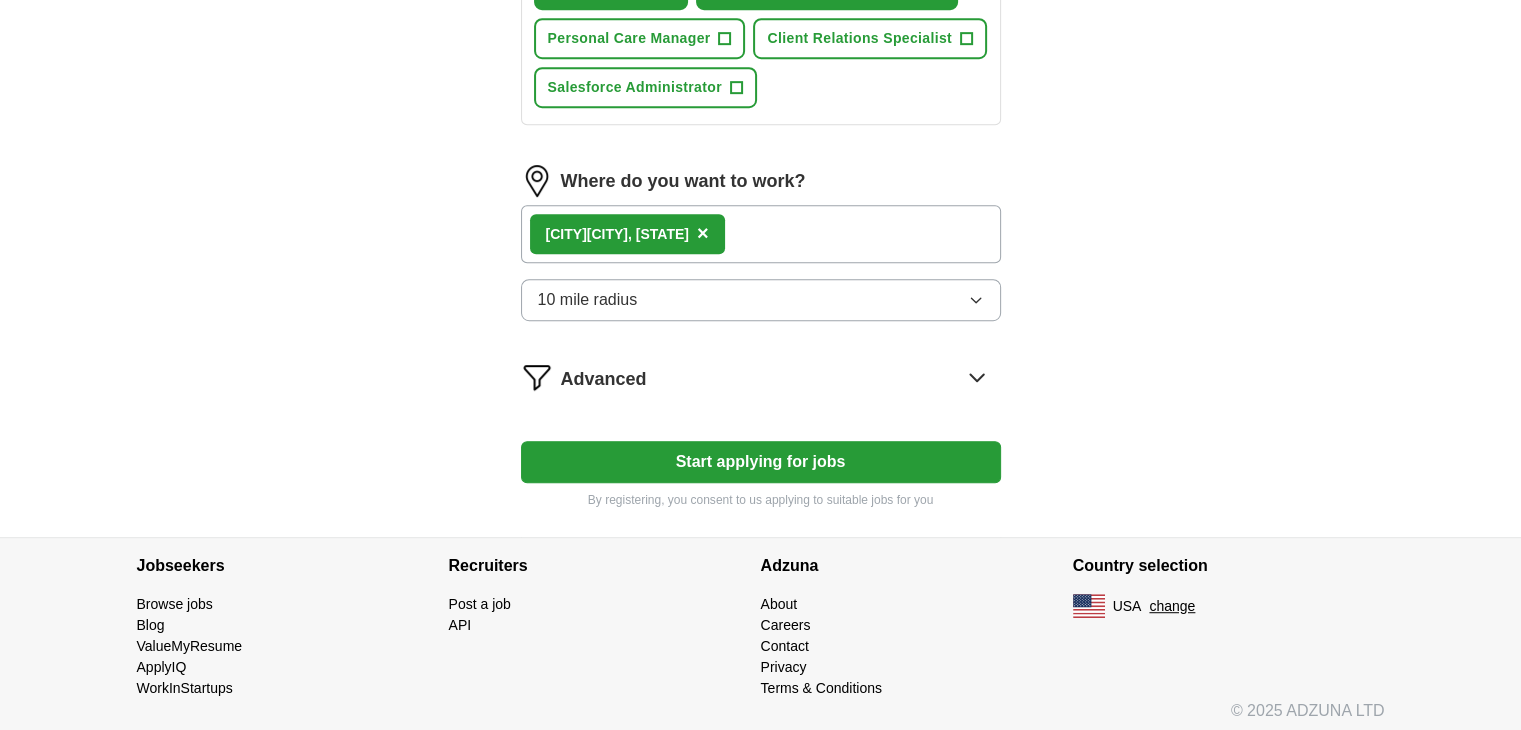 click on "10 mile radius" at bounding box center [761, 300] 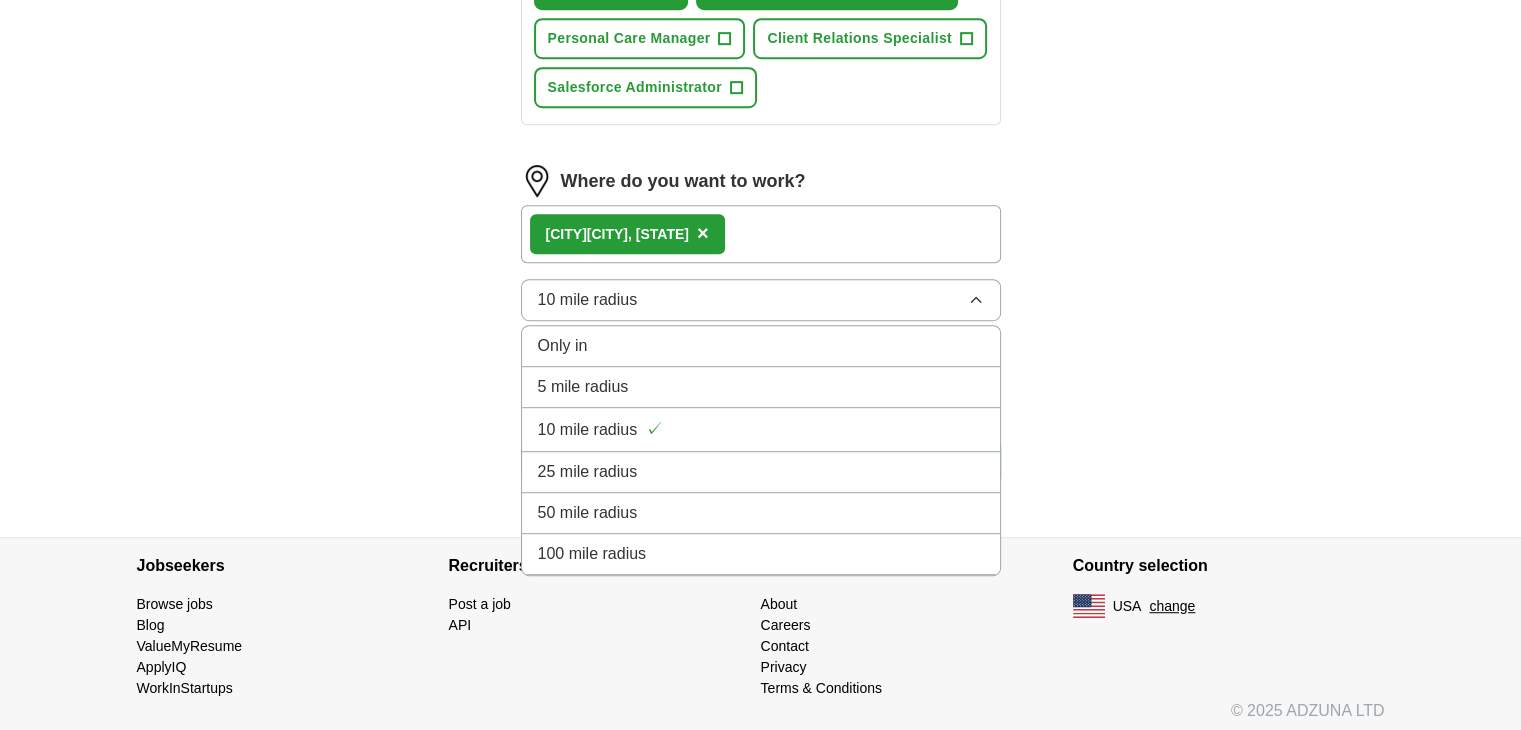 click on "10 mile radius ✓" at bounding box center [761, 429] 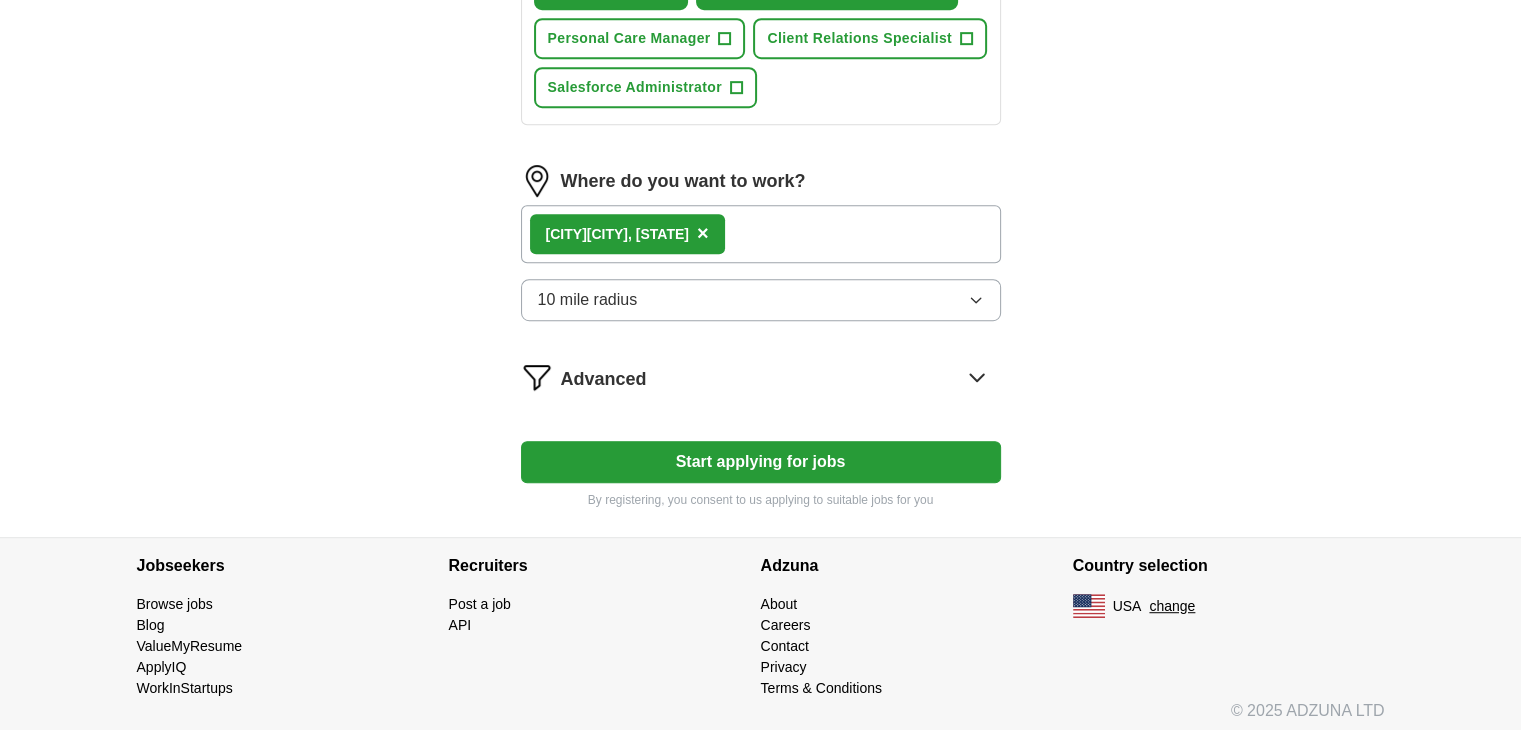 click on "Start applying for jobs" at bounding box center [761, 462] 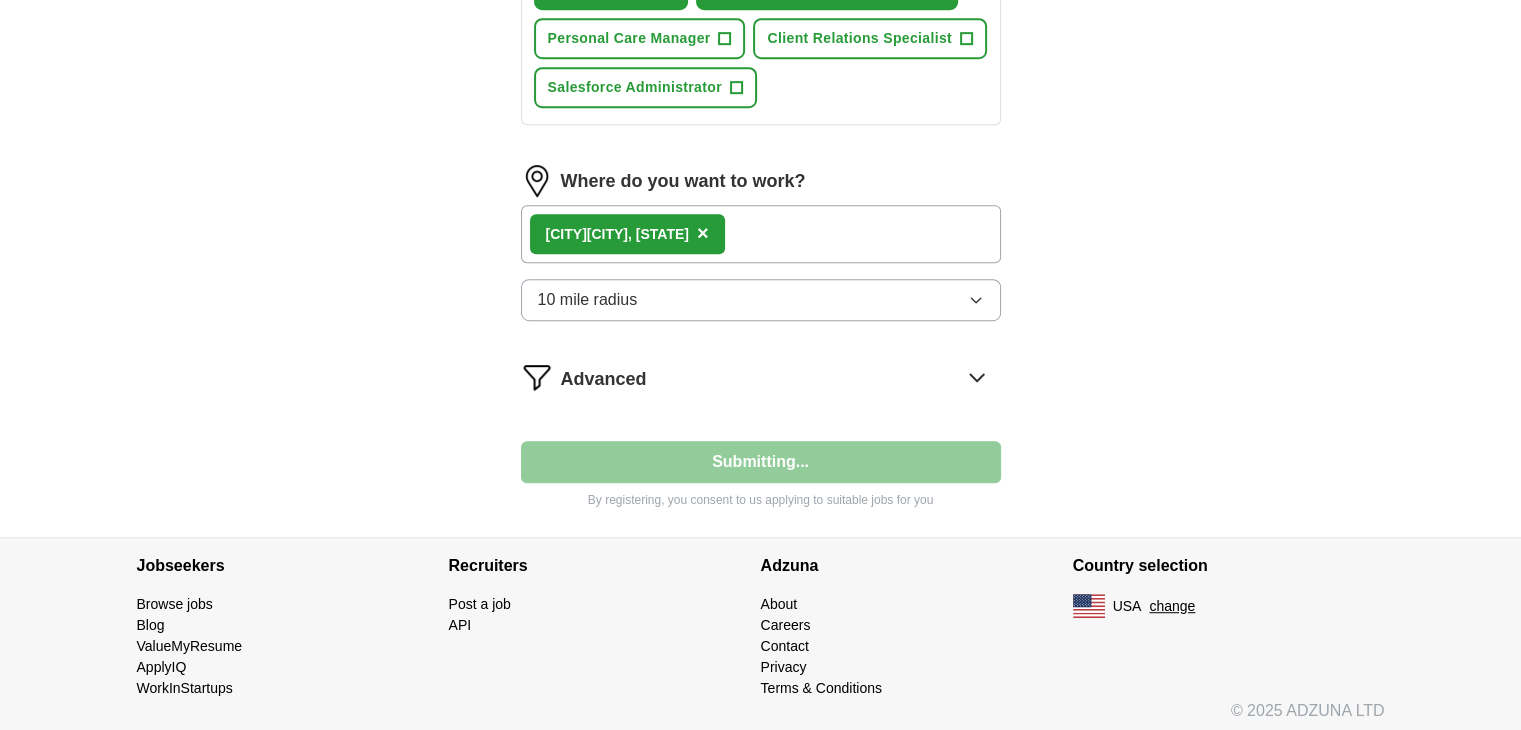 select on "**" 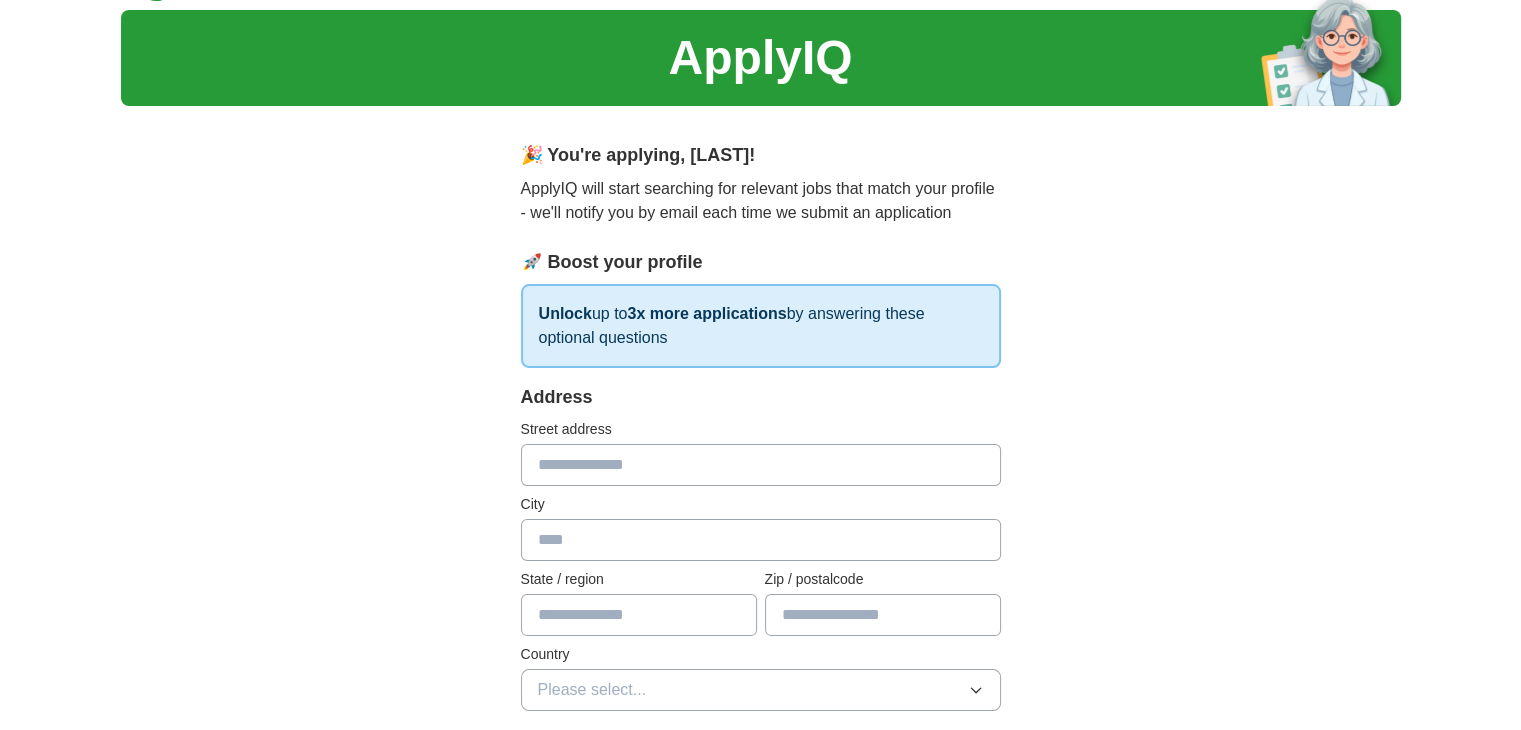 scroll, scrollTop: 100, scrollLeft: 0, axis: vertical 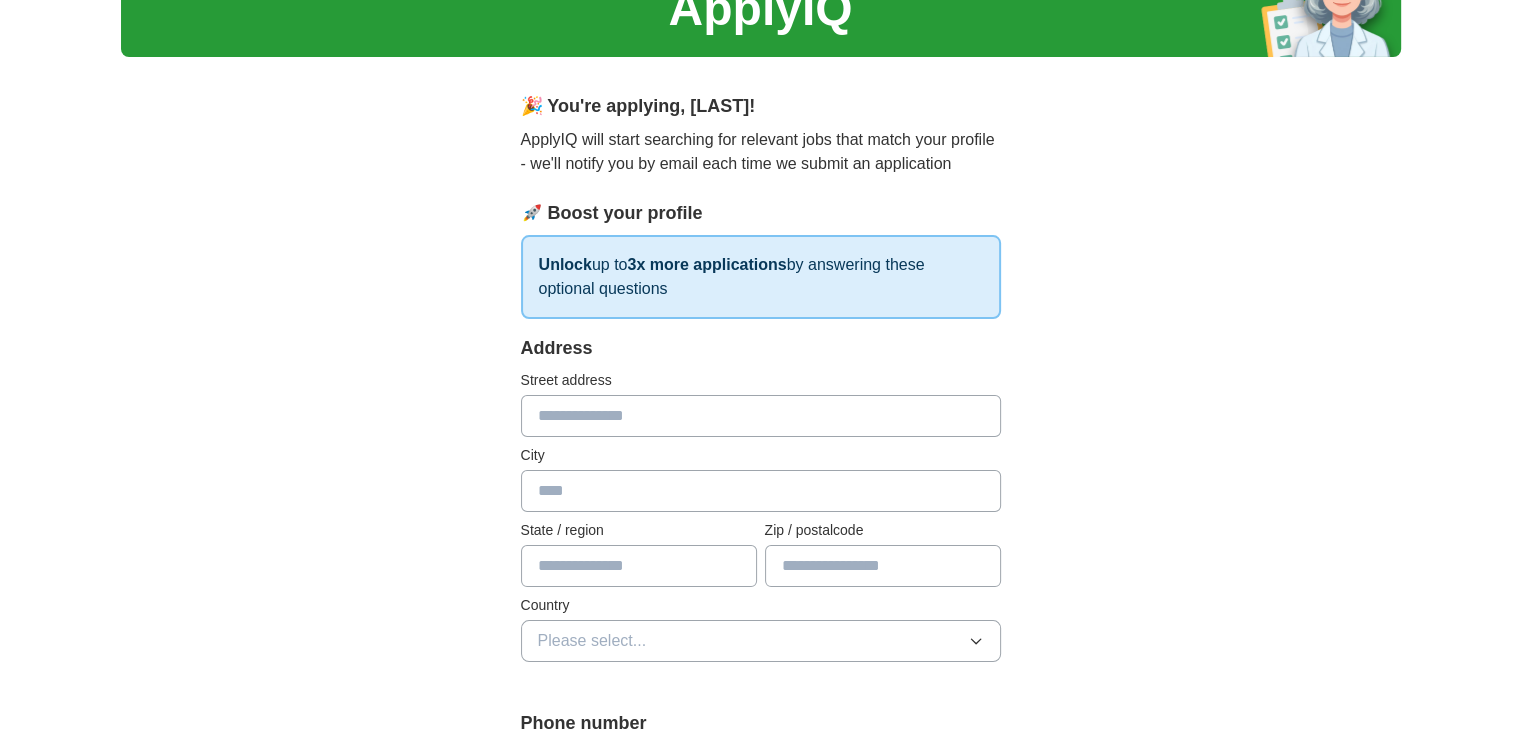 click at bounding box center (761, 416) 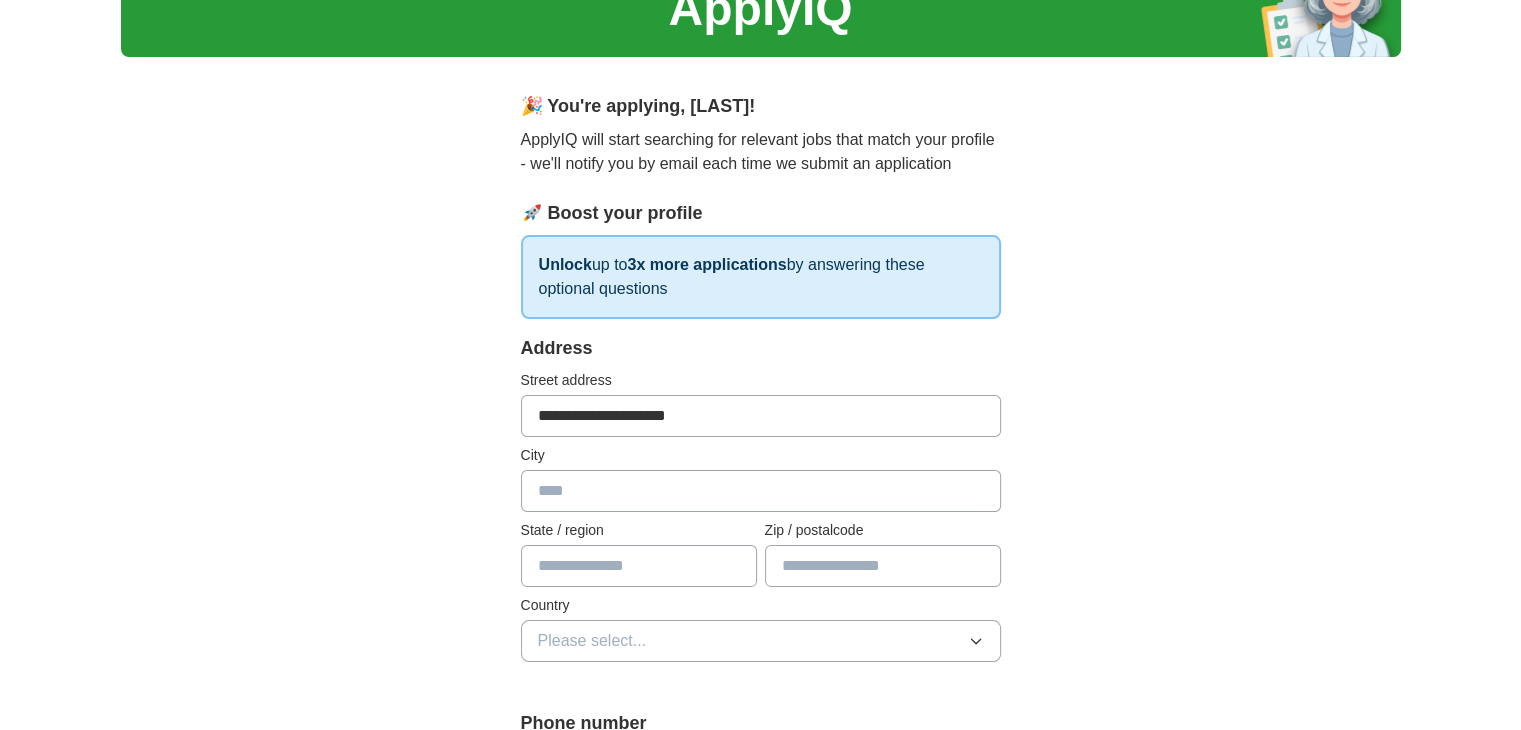 type on "**********" 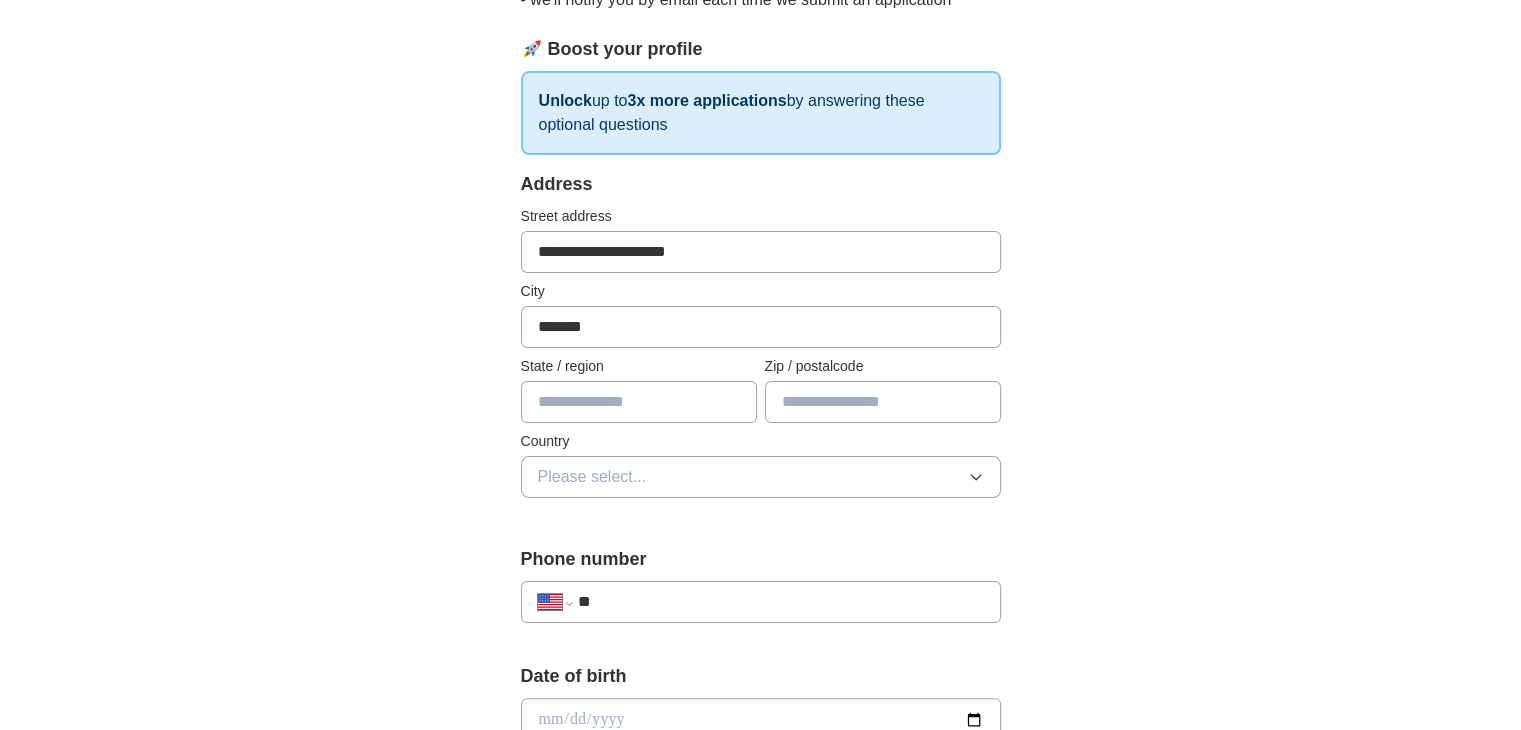 scroll, scrollTop: 300, scrollLeft: 0, axis: vertical 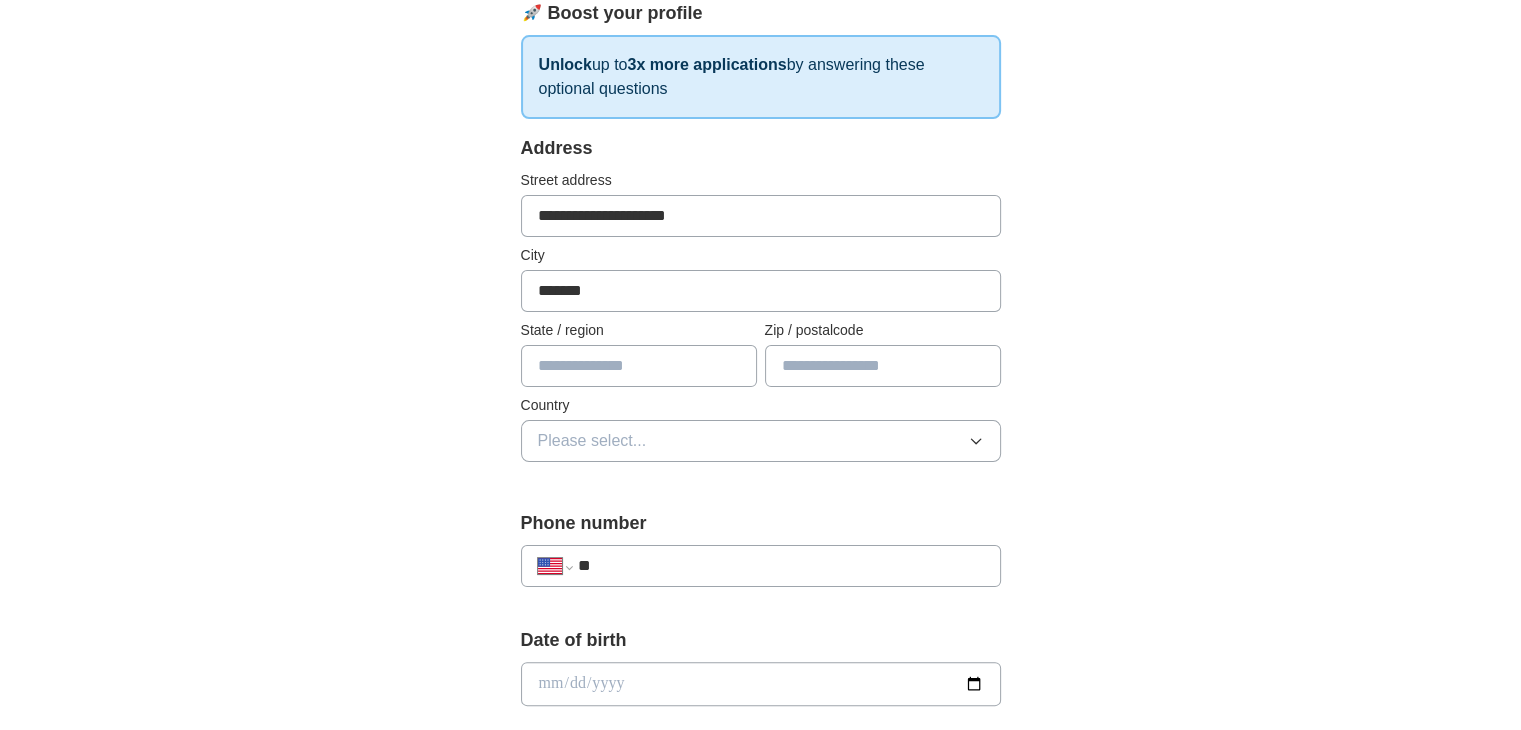 type on "*******" 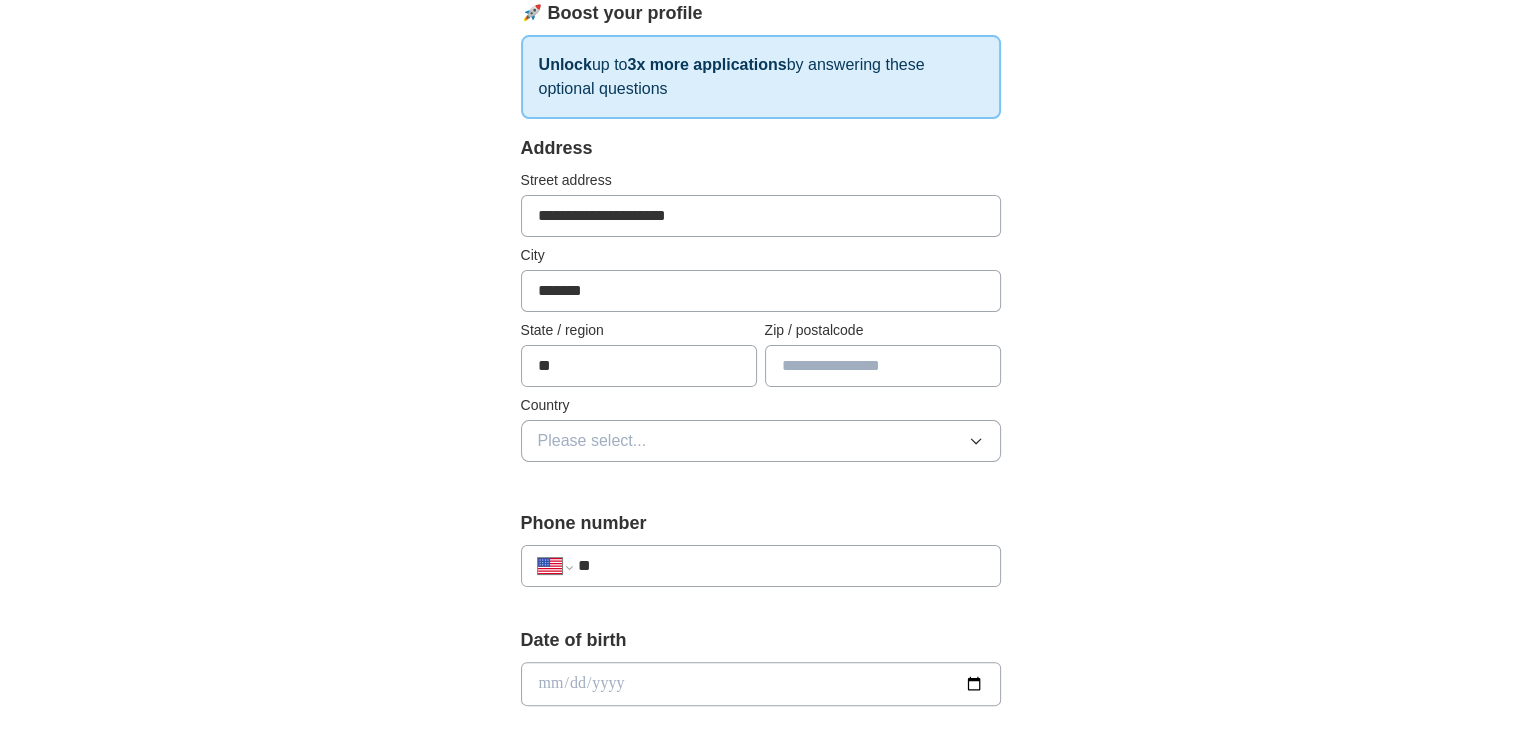 type on "**" 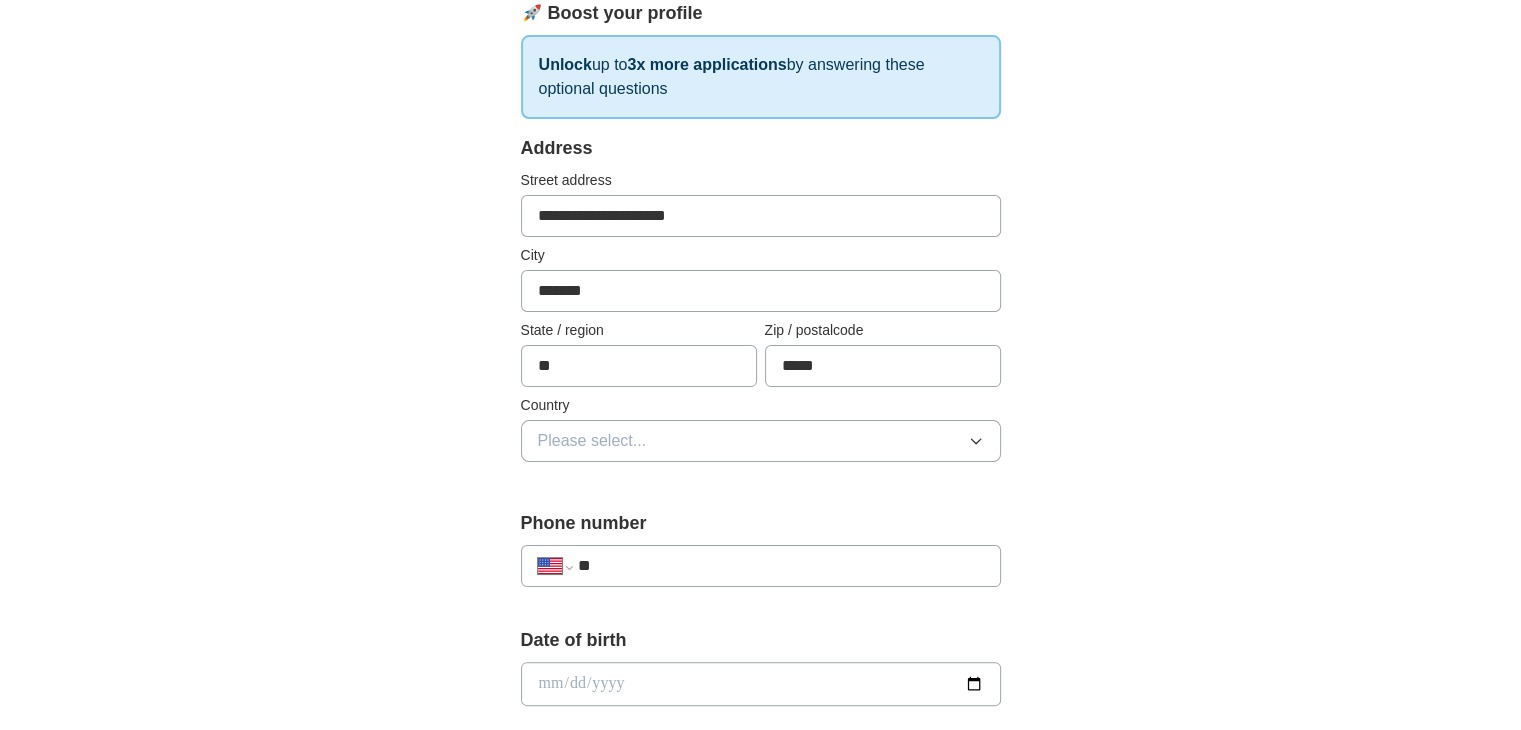 type on "*****" 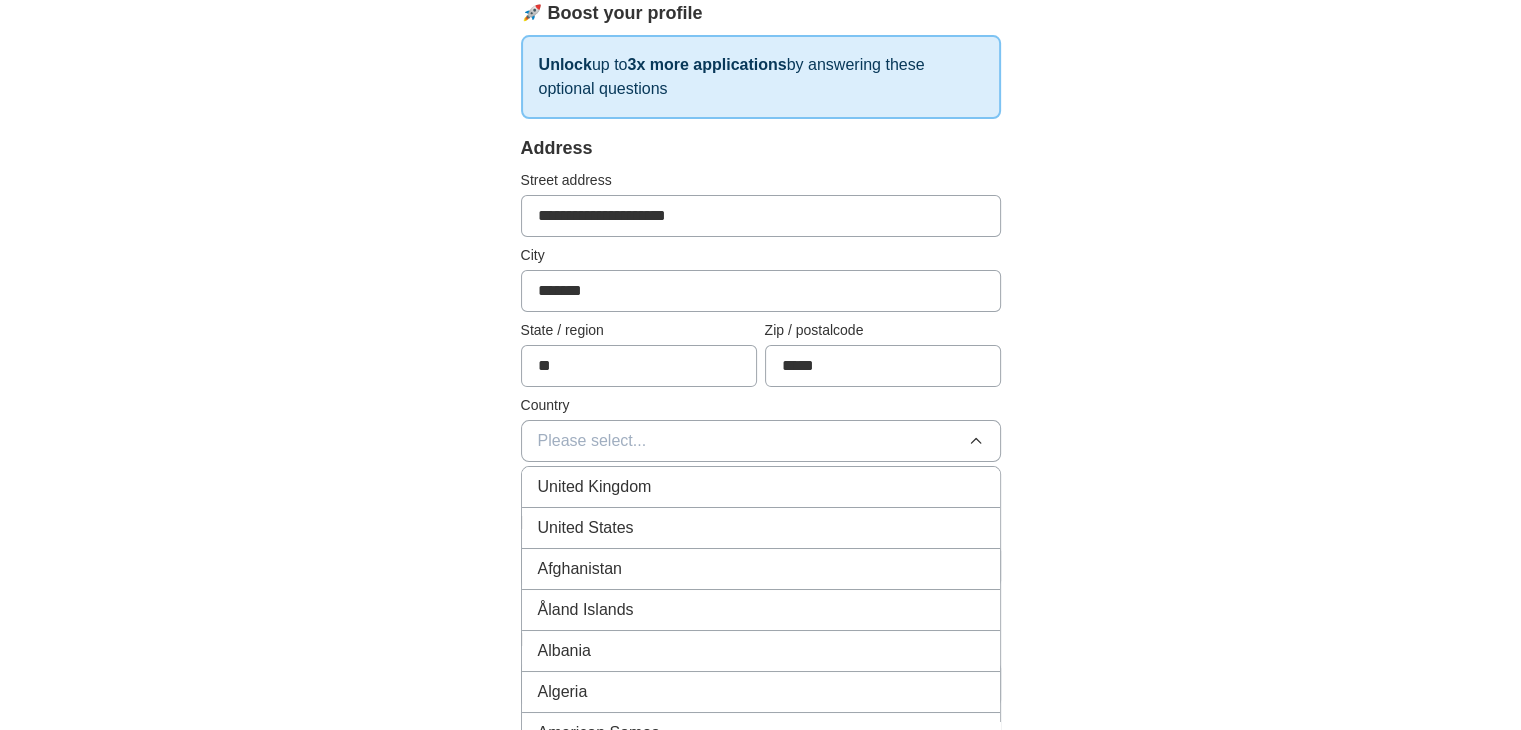 click on "United States" at bounding box center [761, 528] 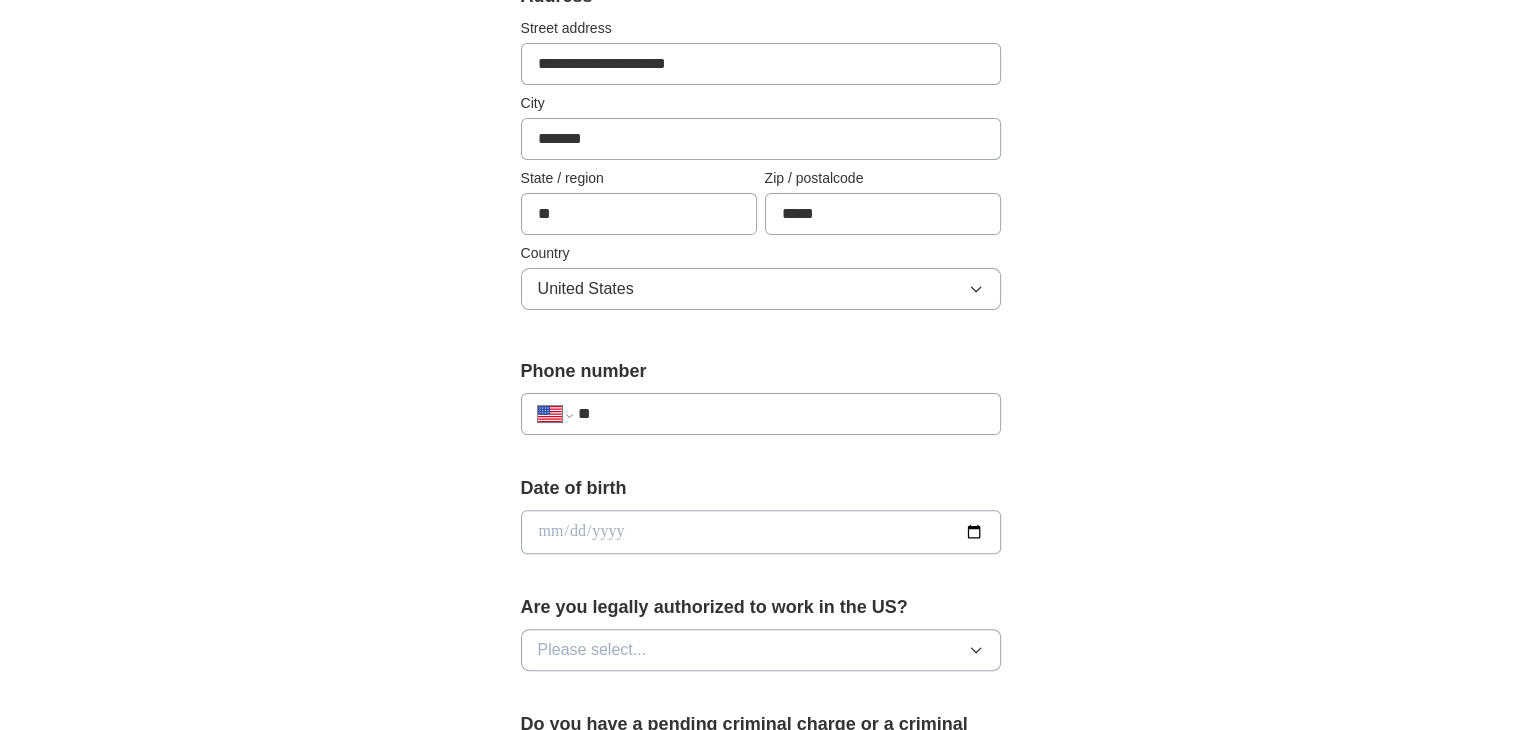 scroll, scrollTop: 500, scrollLeft: 0, axis: vertical 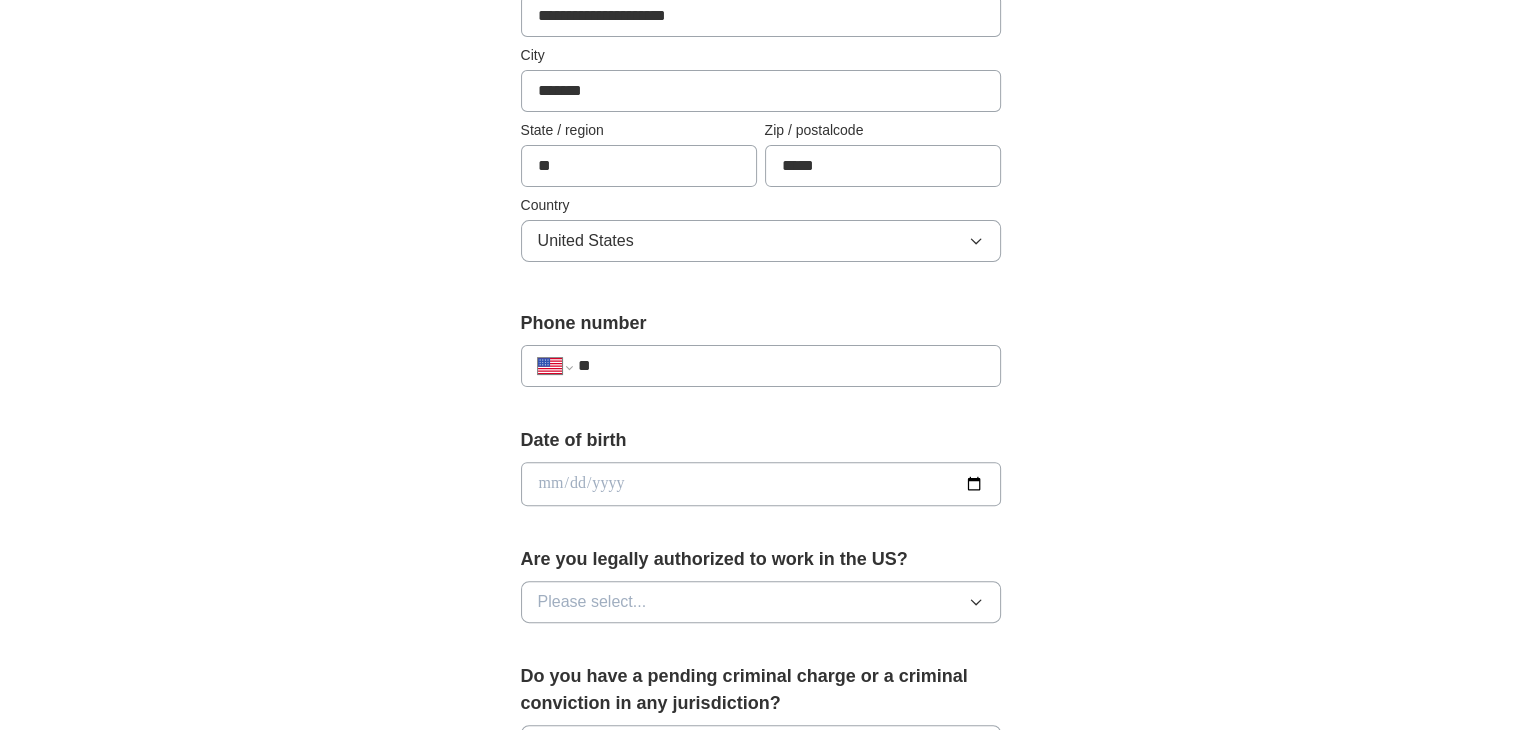 click at bounding box center [761, 484] 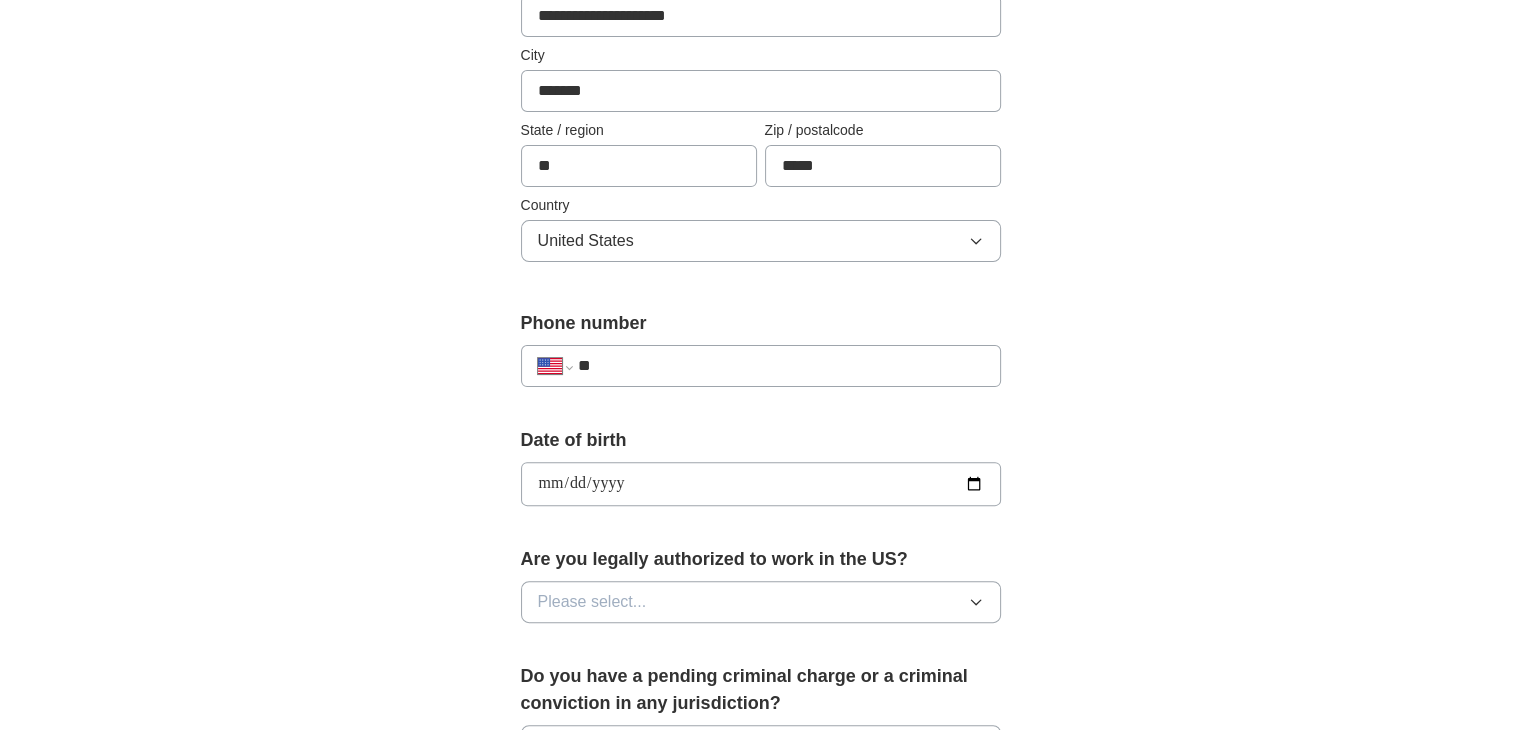 type on "**********" 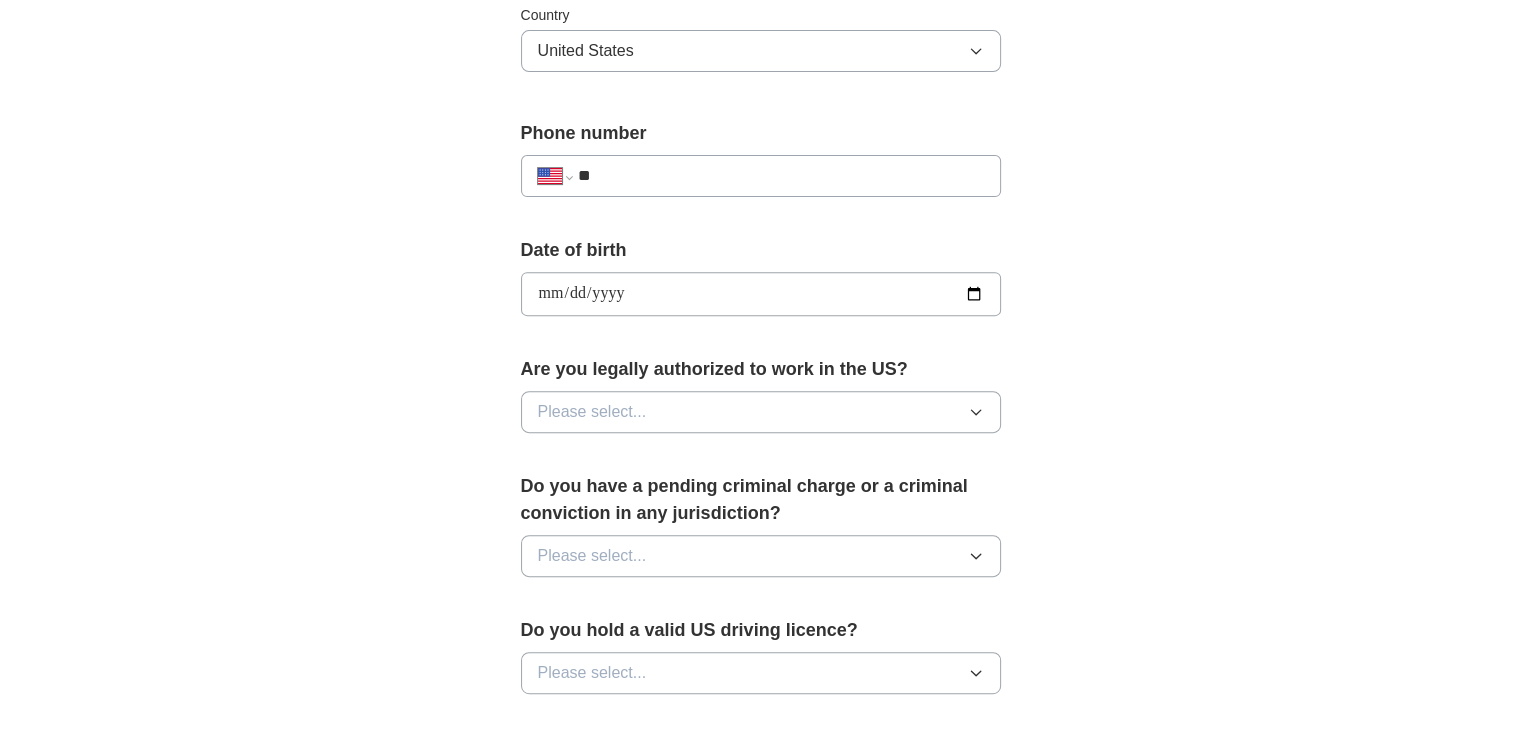 scroll, scrollTop: 700, scrollLeft: 0, axis: vertical 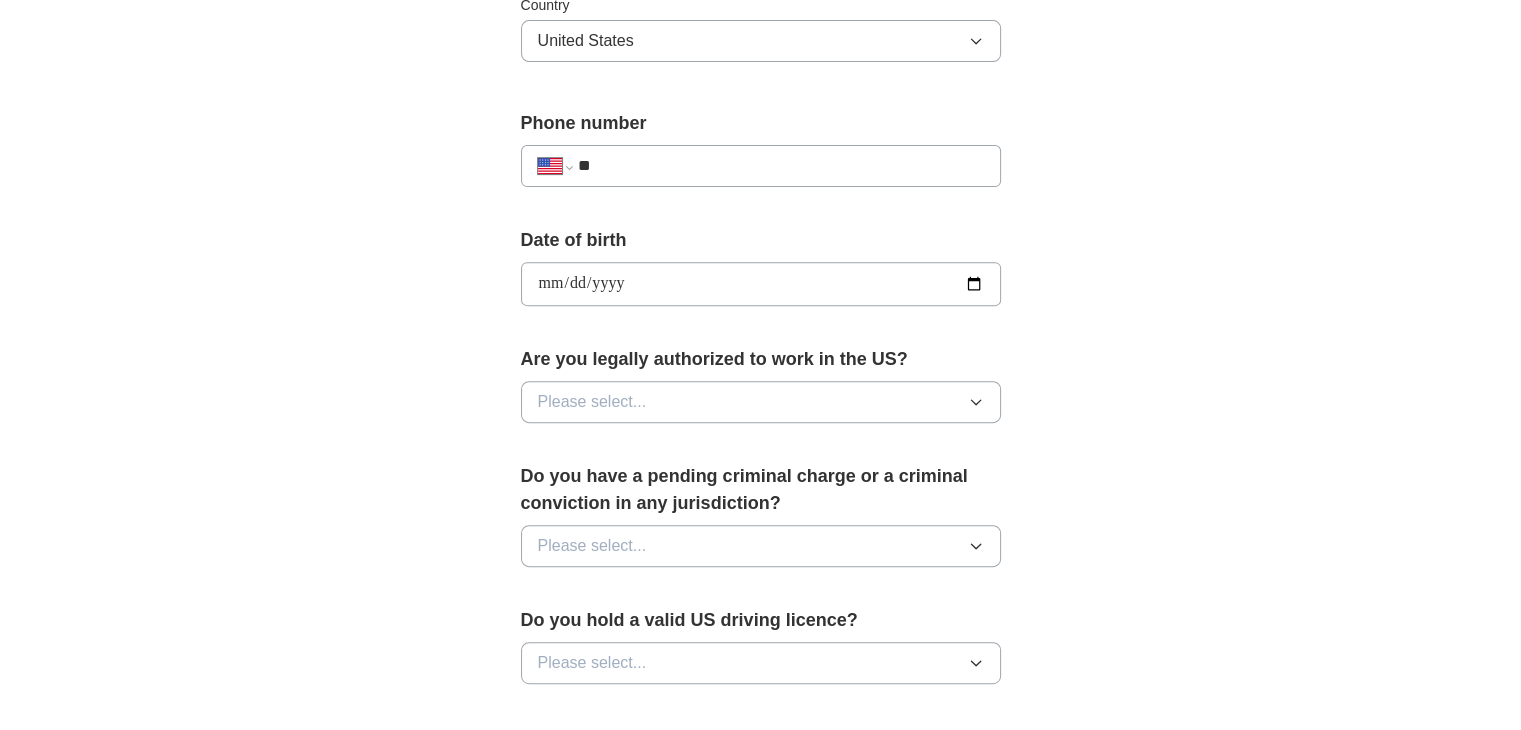 click on "Please select..." at bounding box center [761, 402] 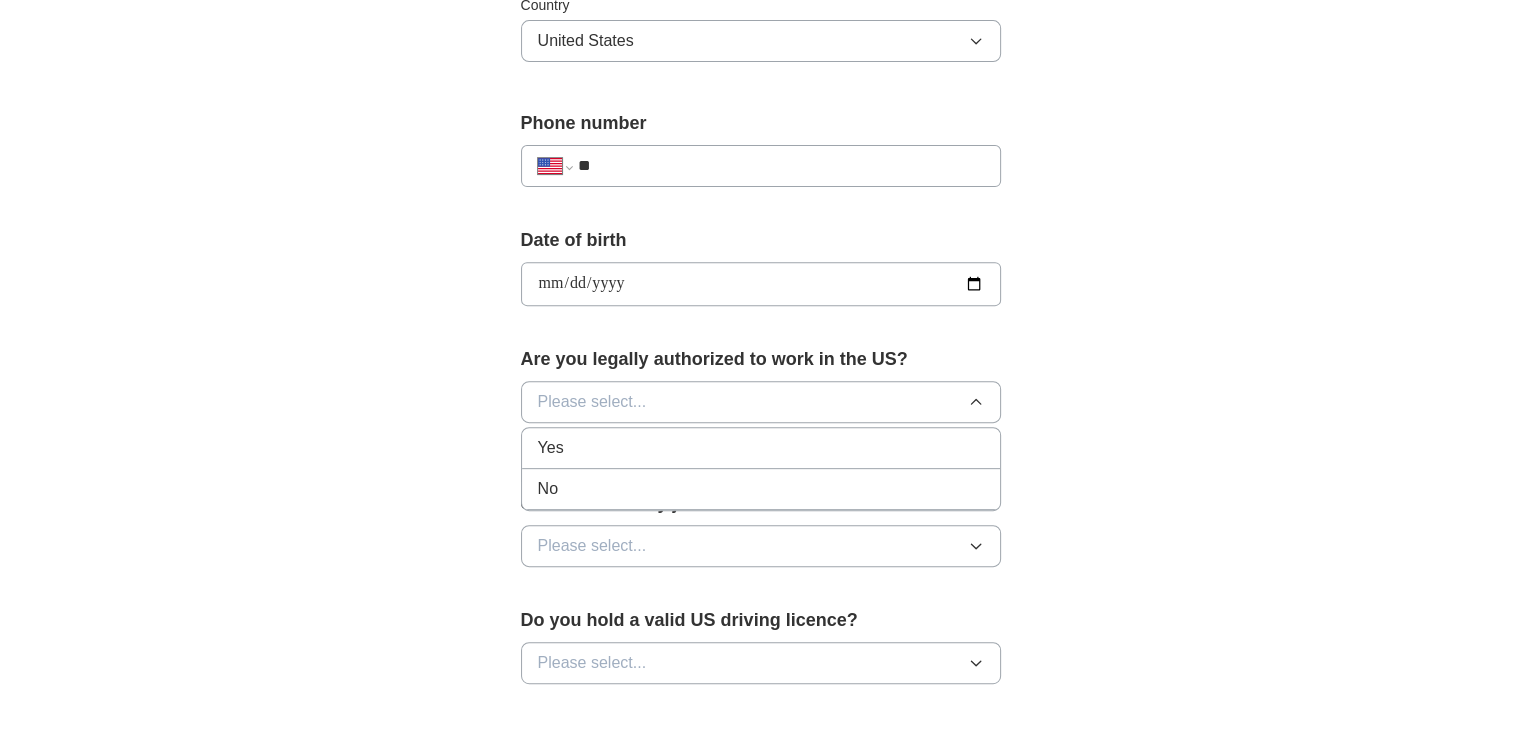 click on "Yes" at bounding box center (761, 448) 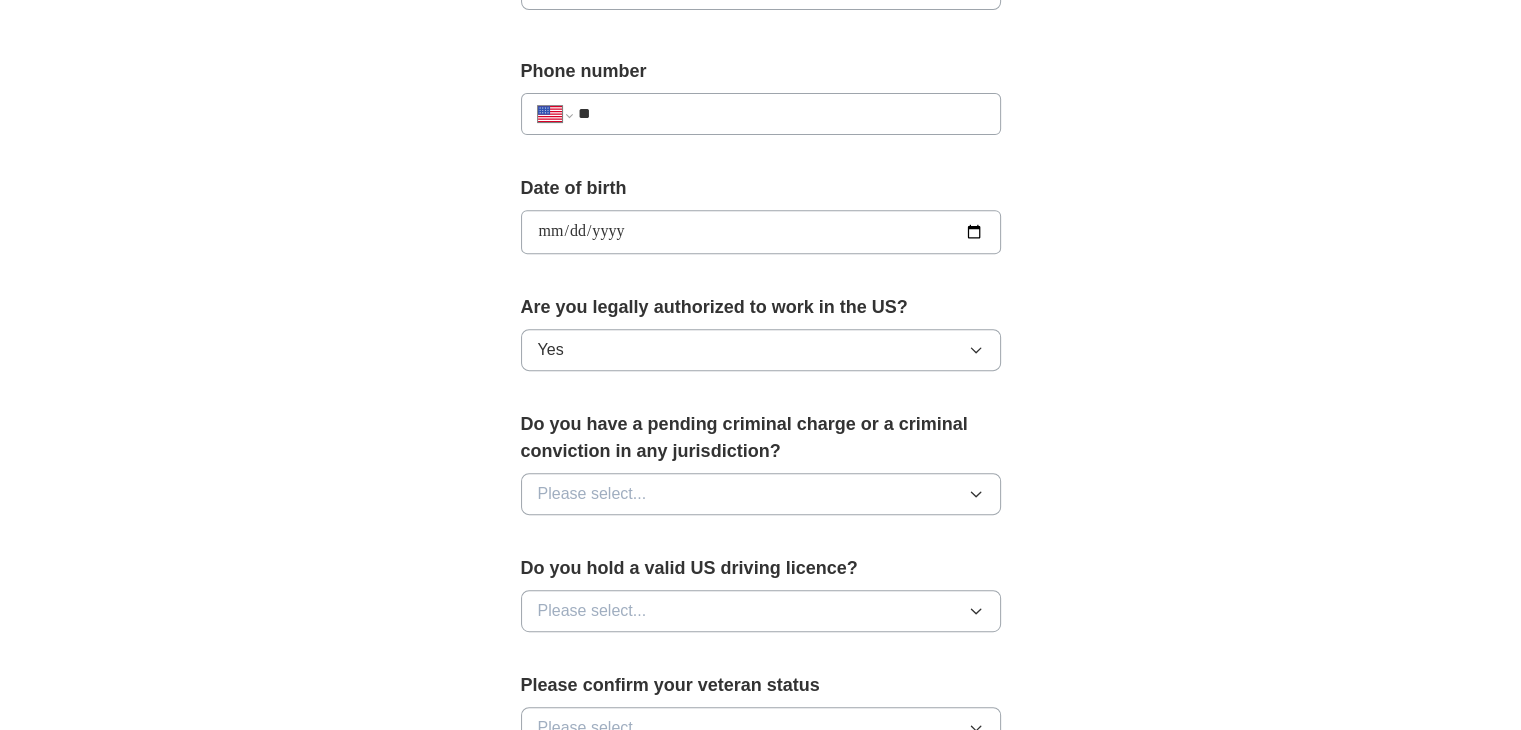 scroll, scrollTop: 800, scrollLeft: 0, axis: vertical 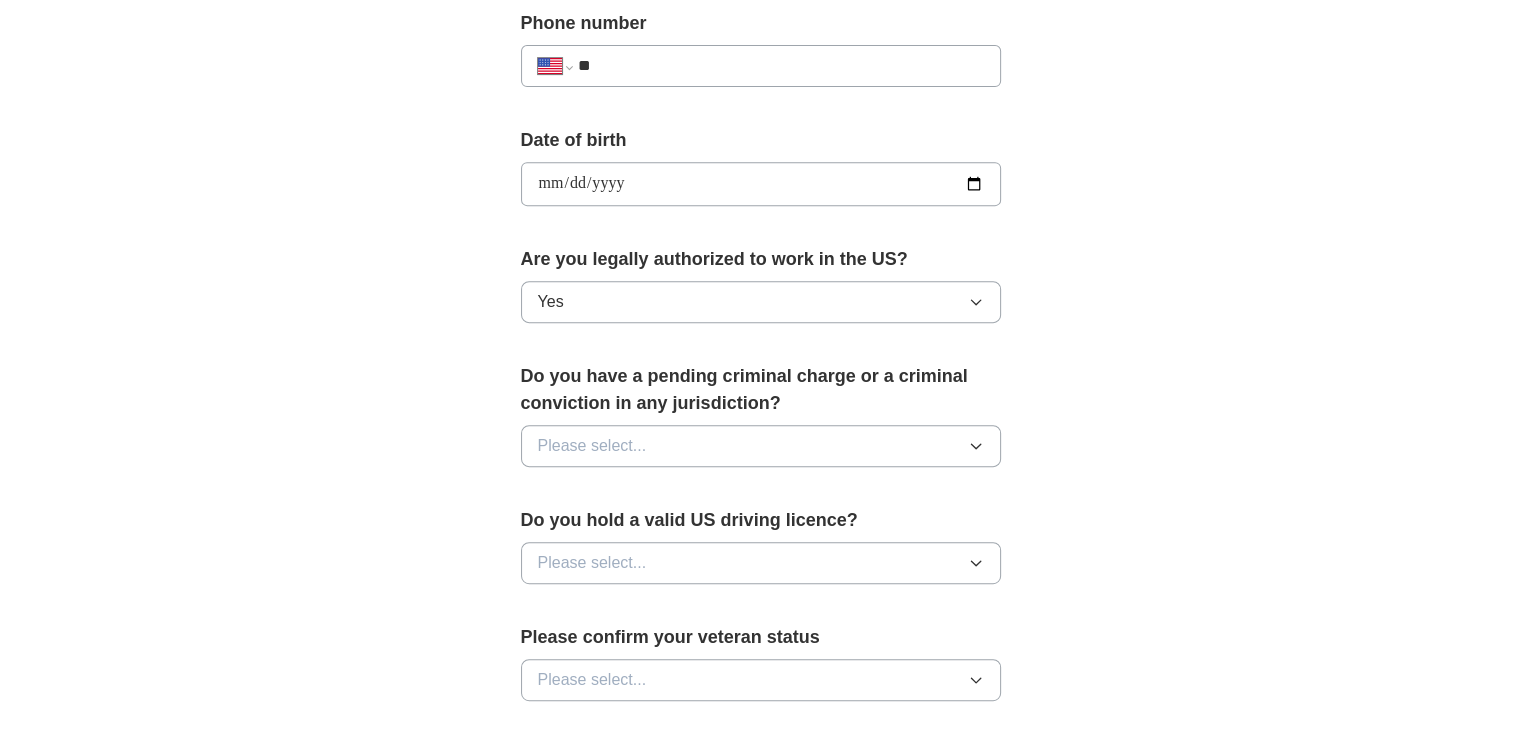 click on "Please select..." at bounding box center [761, 446] 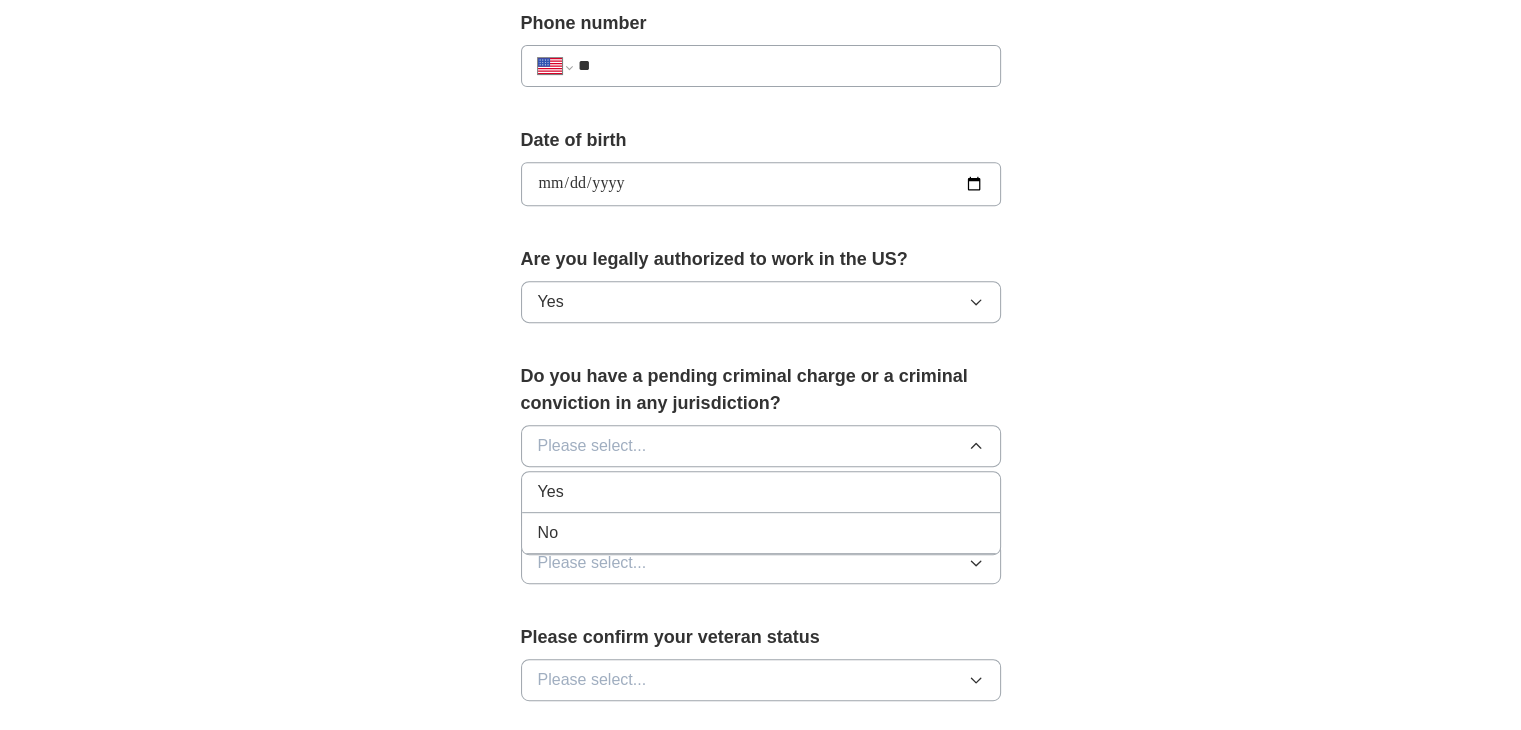 click on "Yes" at bounding box center (761, 492) 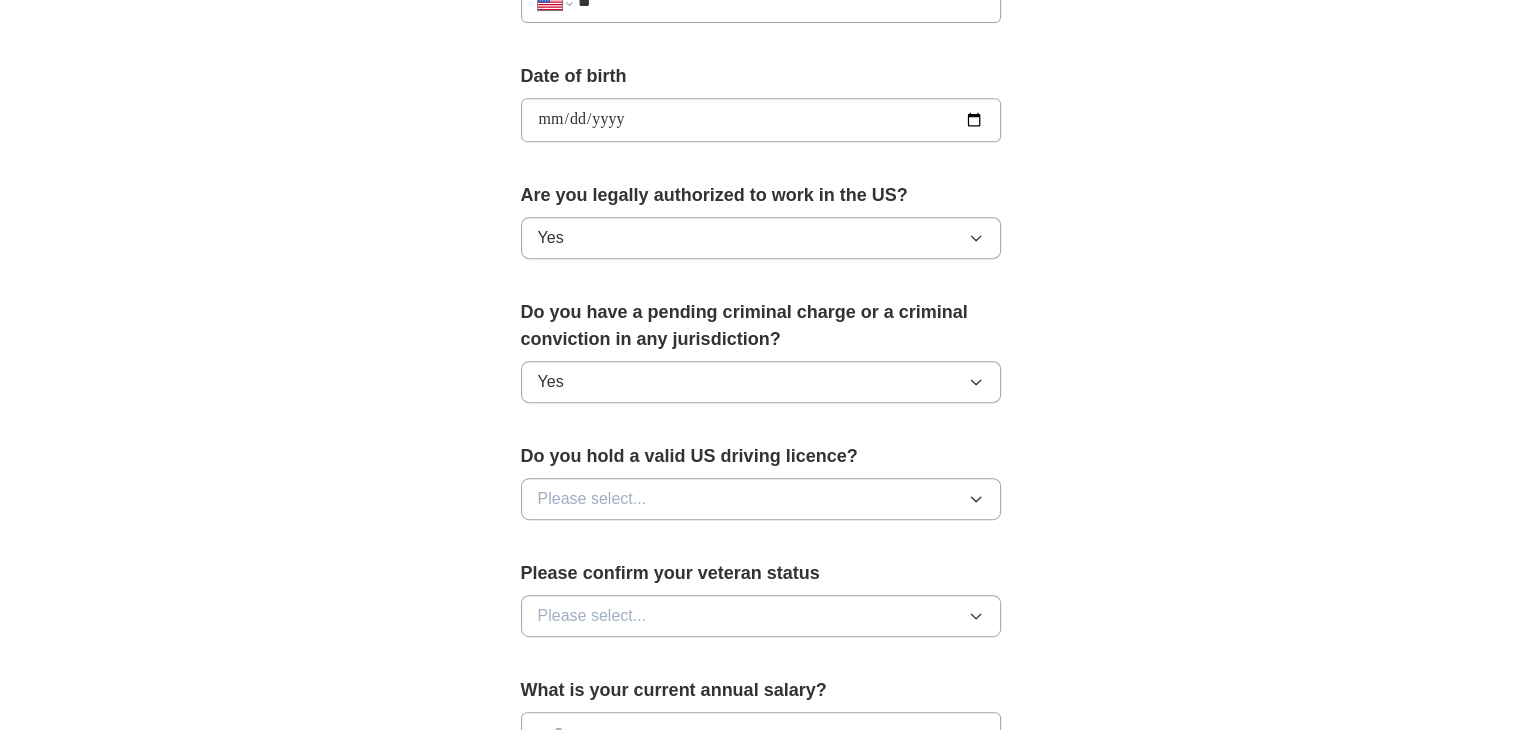 scroll, scrollTop: 900, scrollLeft: 0, axis: vertical 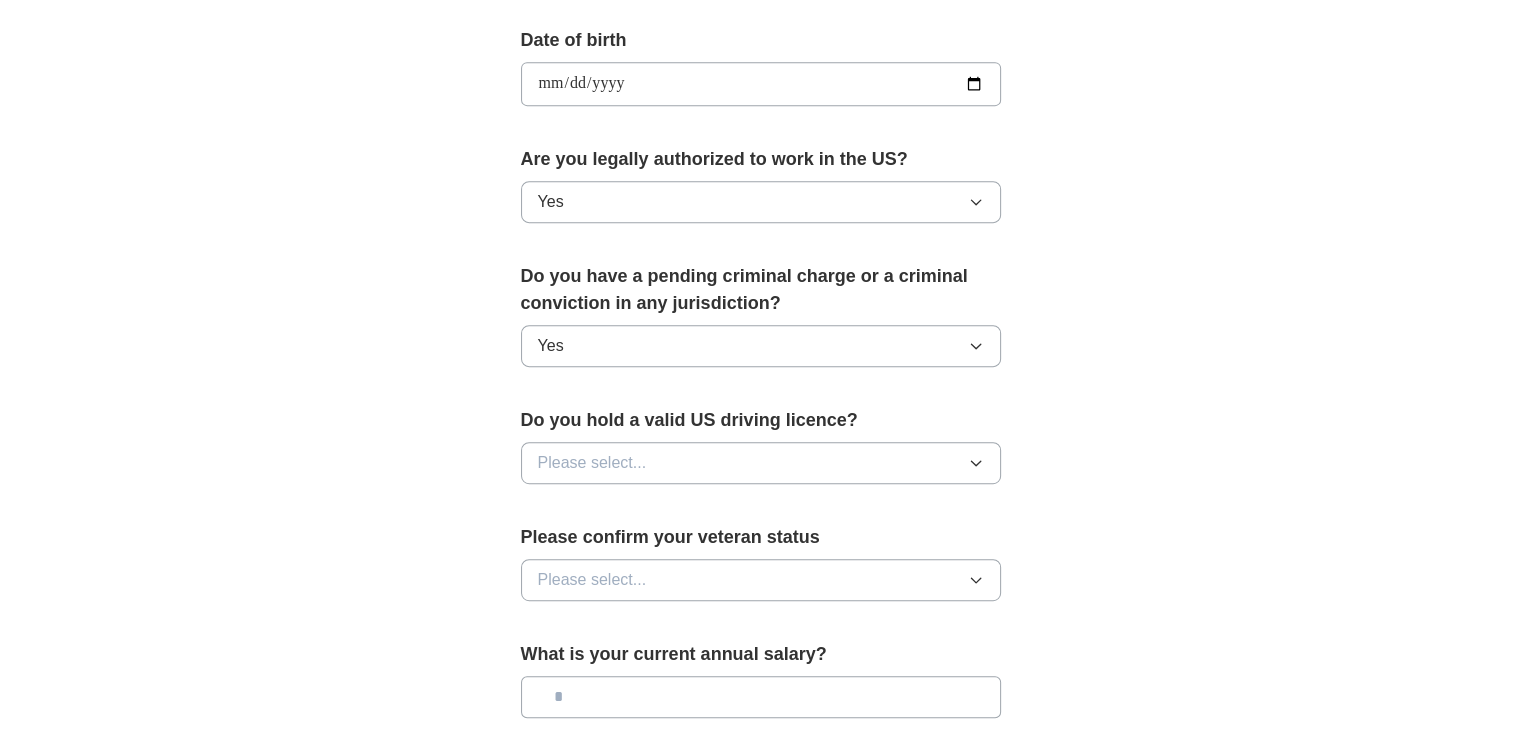 click on "Please select..." at bounding box center [761, 463] 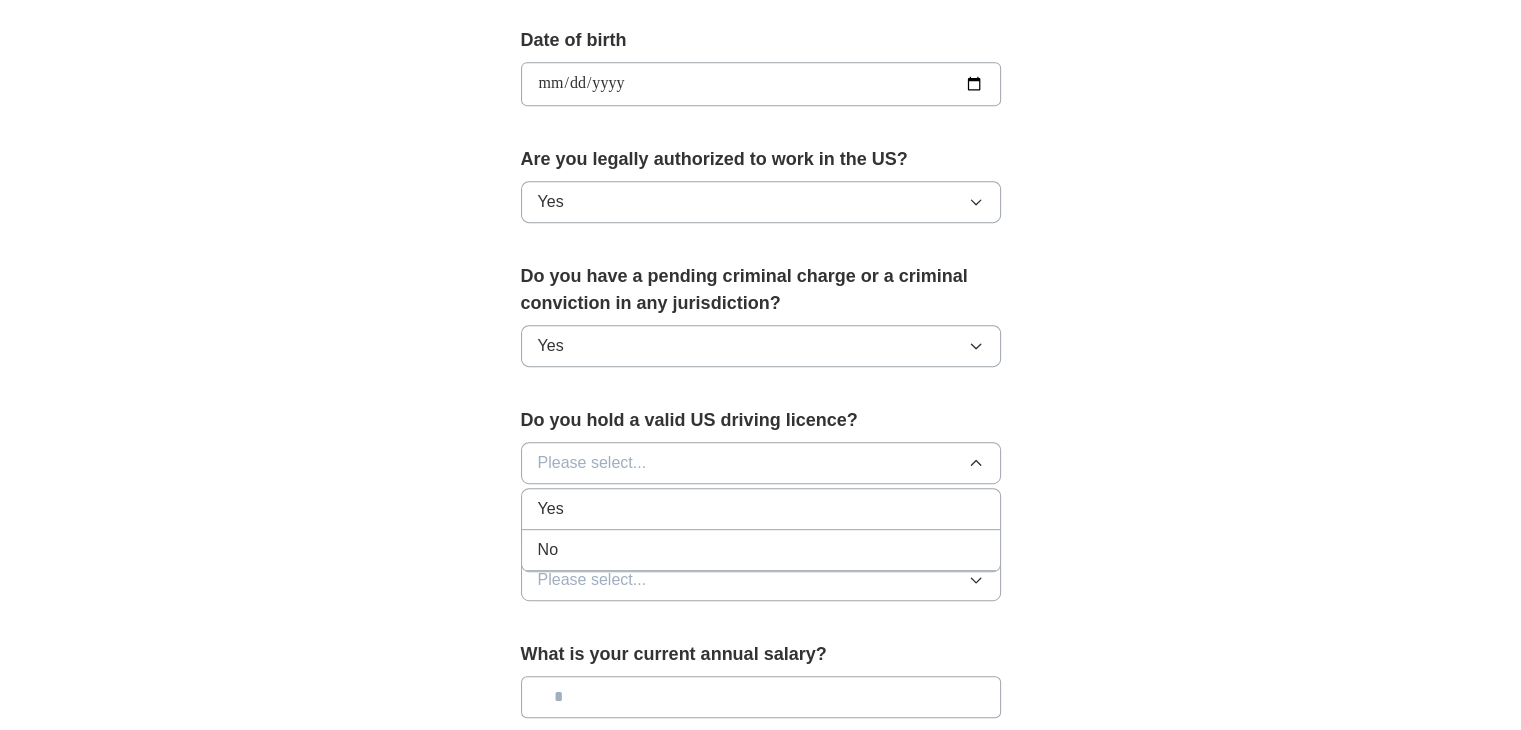 click on "No" at bounding box center [761, 550] 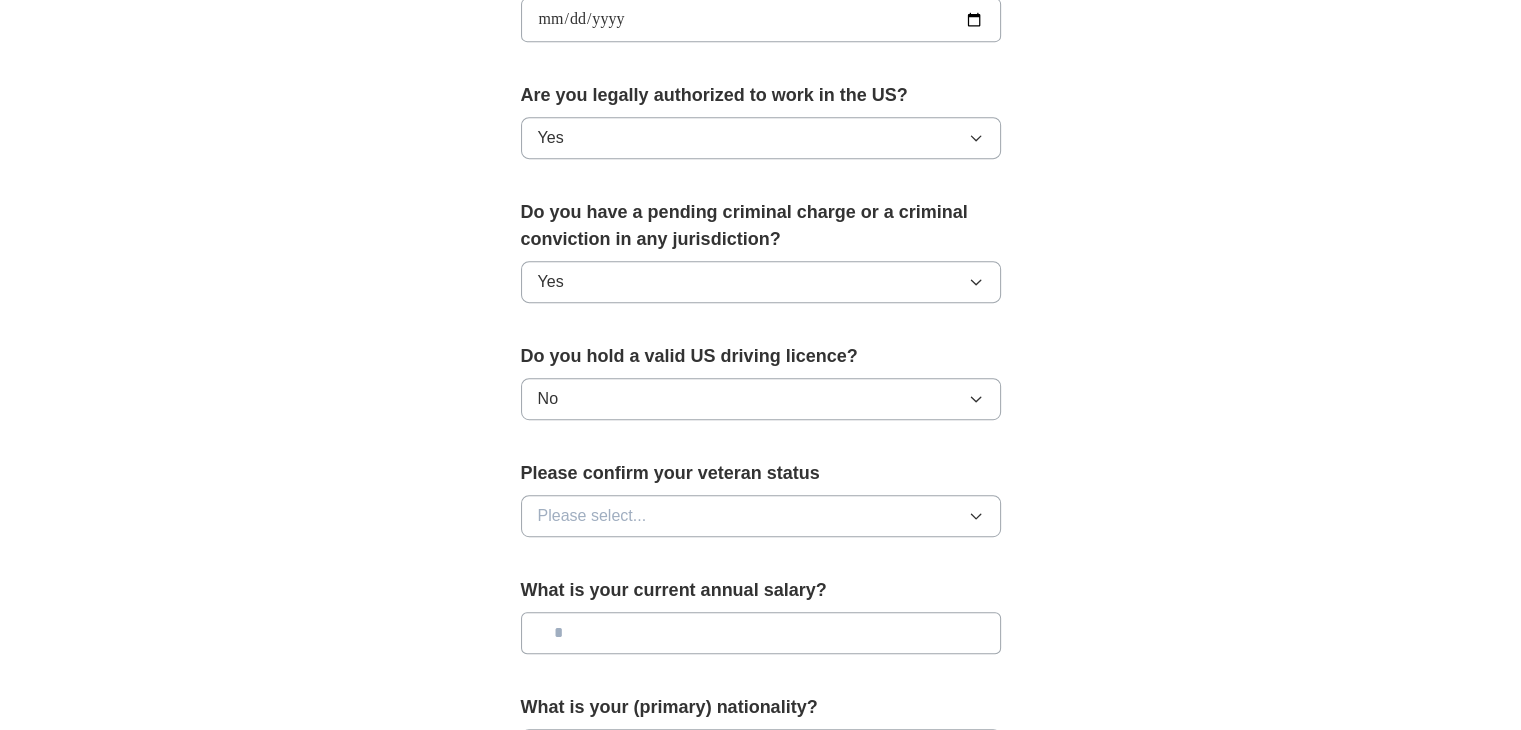 scroll, scrollTop: 1000, scrollLeft: 0, axis: vertical 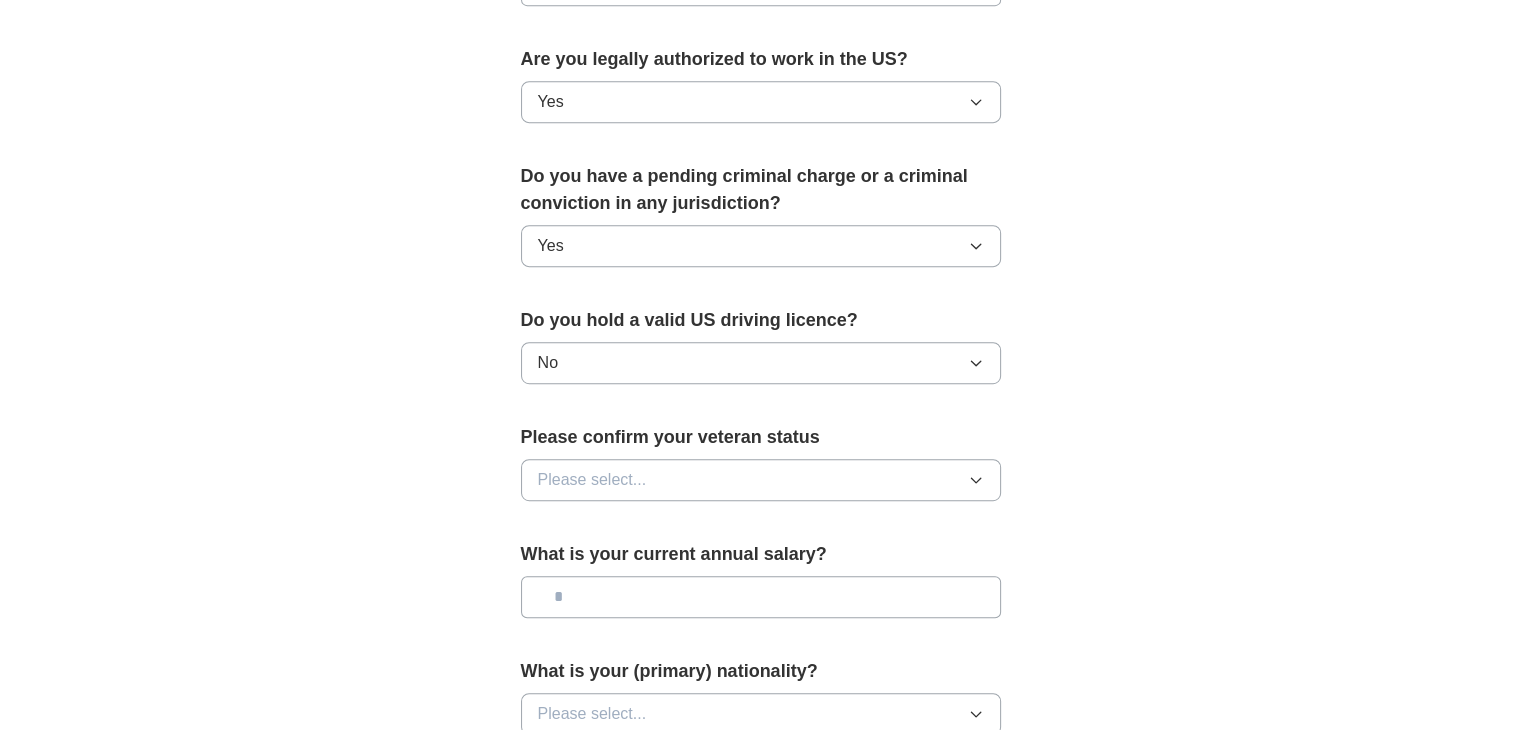 click on "Please select..." at bounding box center (761, 480) 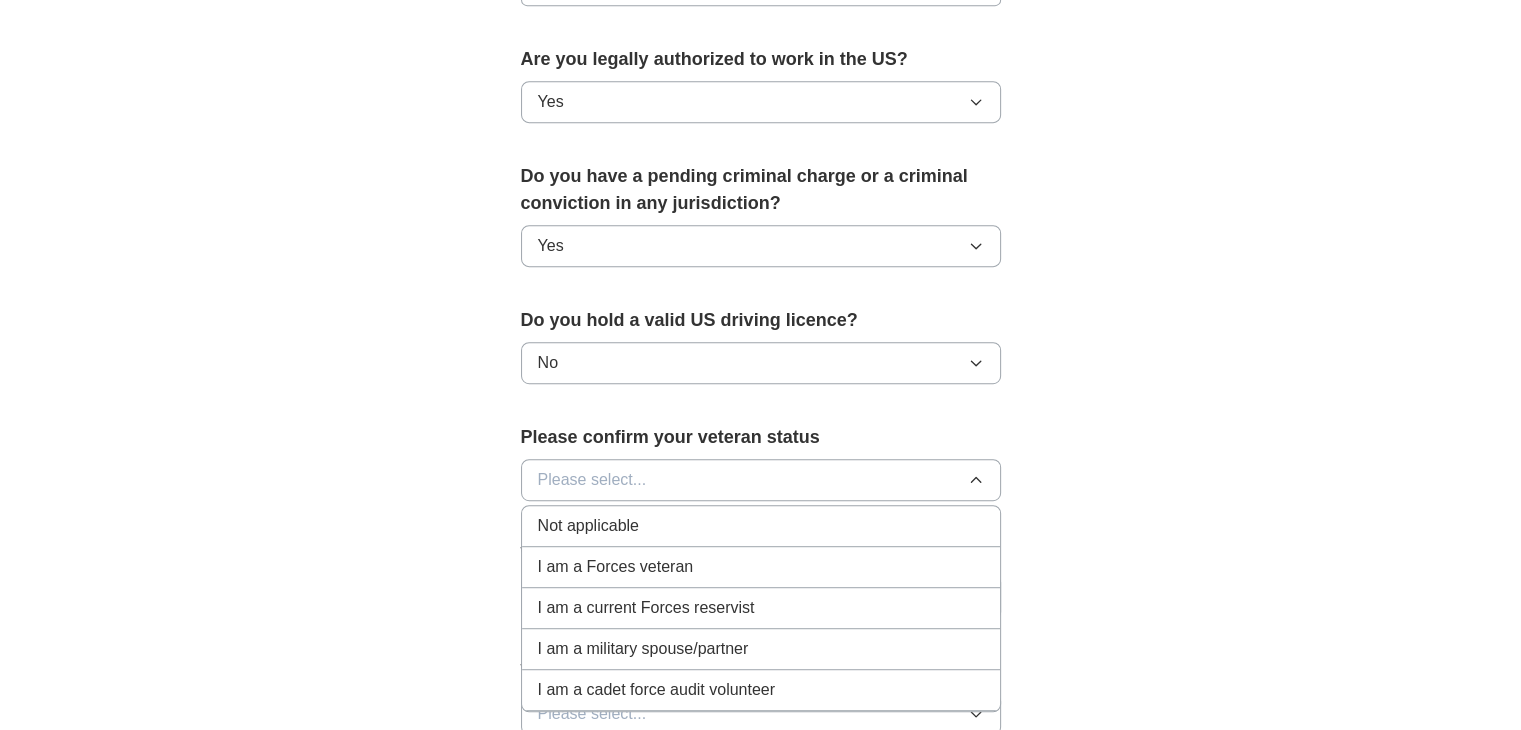 click on "Not applicable" at bounding box center [761, 526] 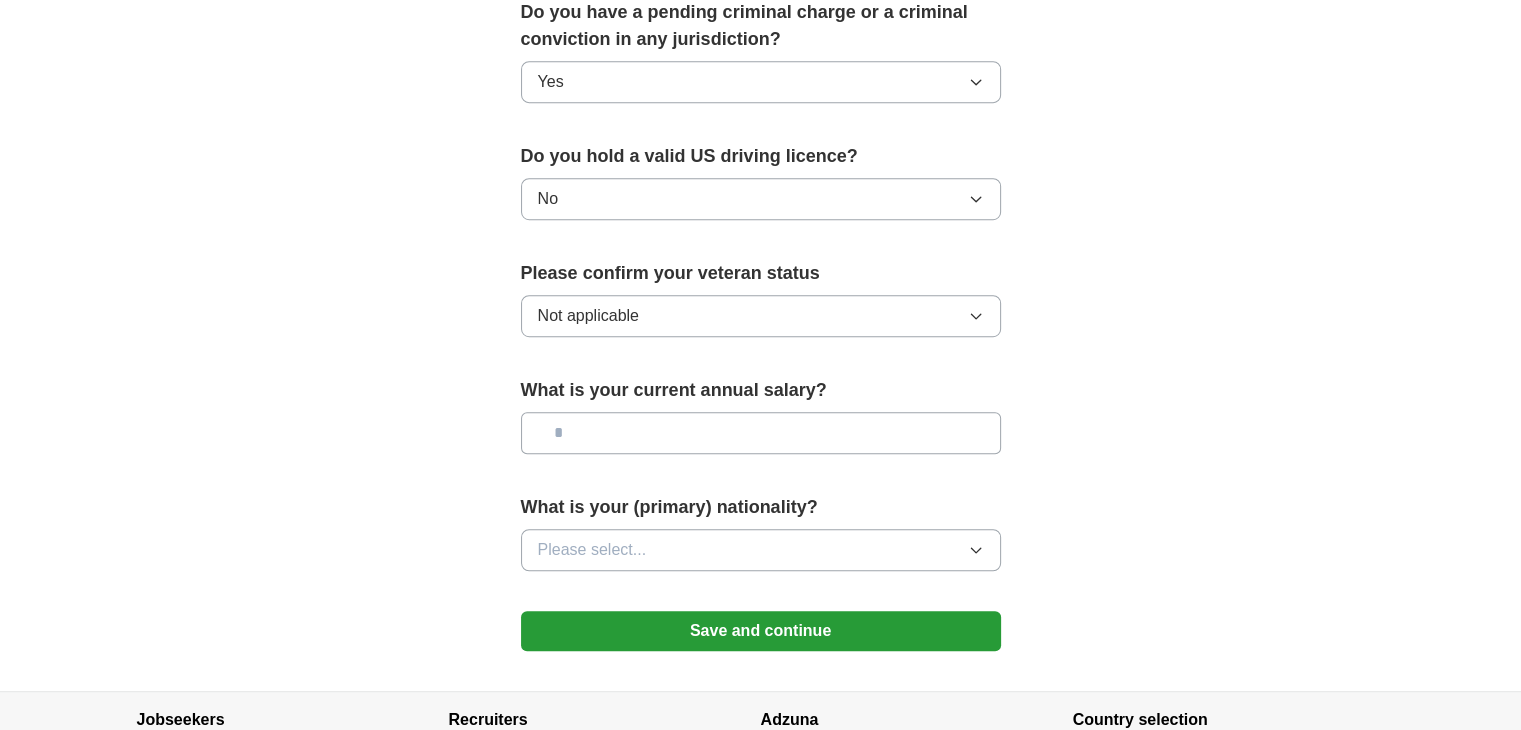 scroll, scrollTop: 1200, scrollLeft: 0, axis: vertical 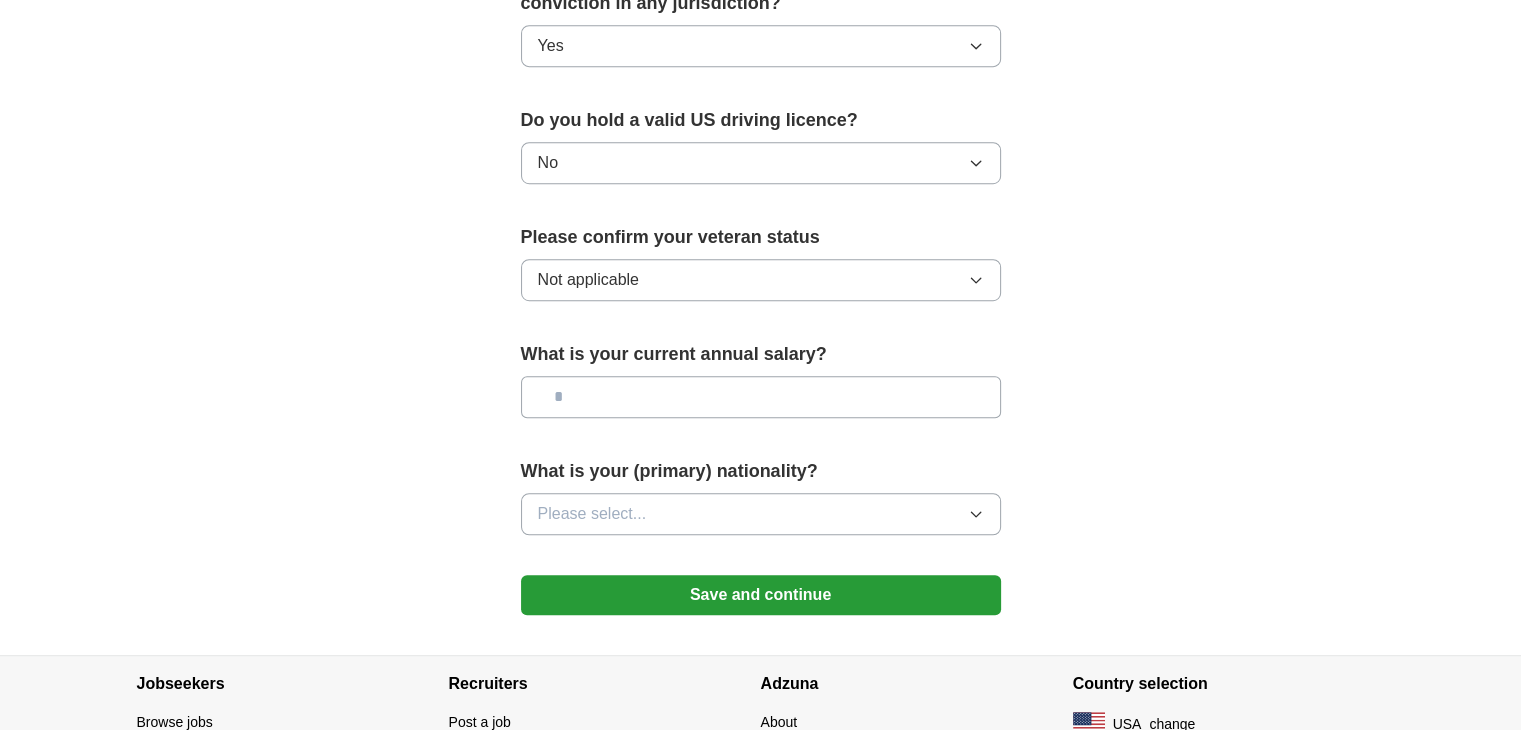 click at bounding box center [761, 397] 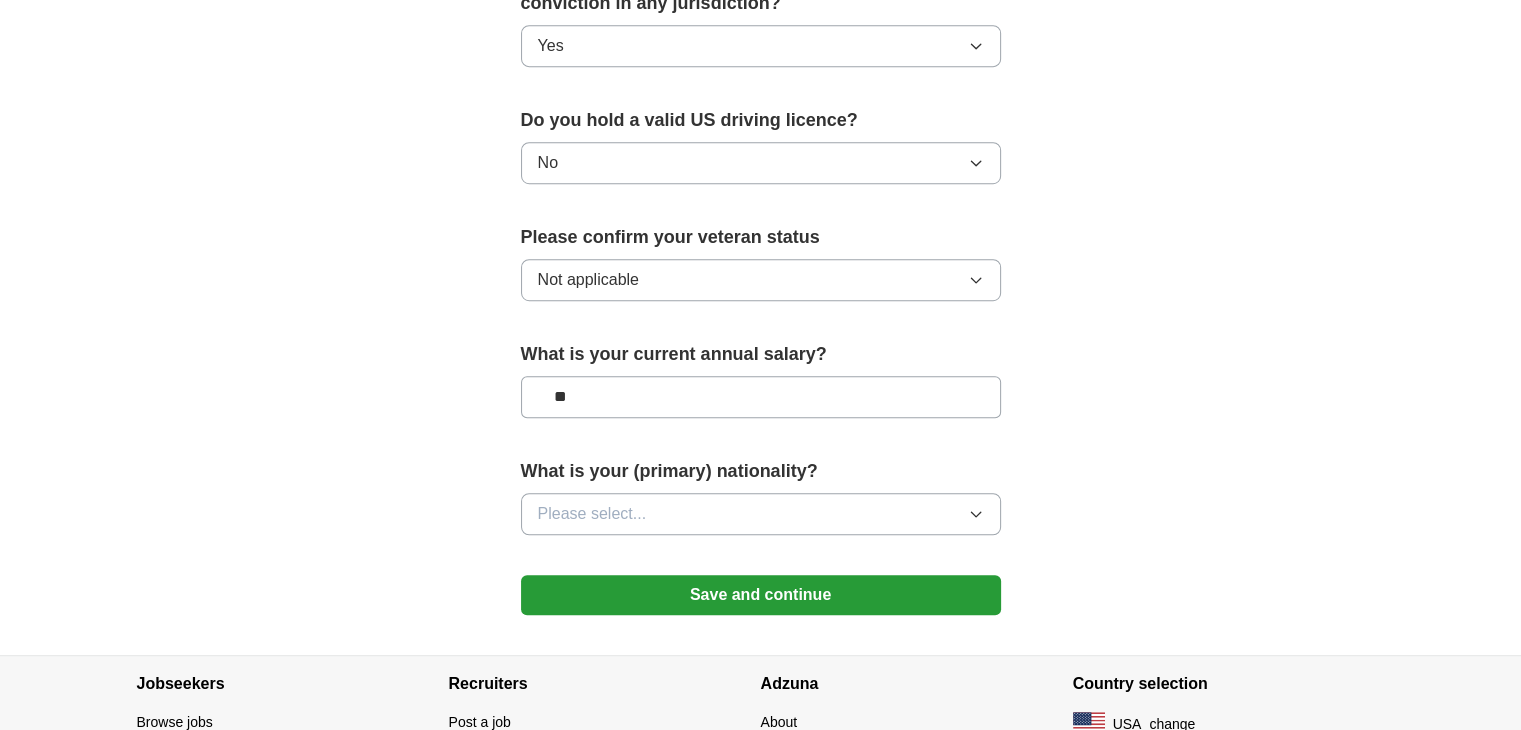 type on "**" 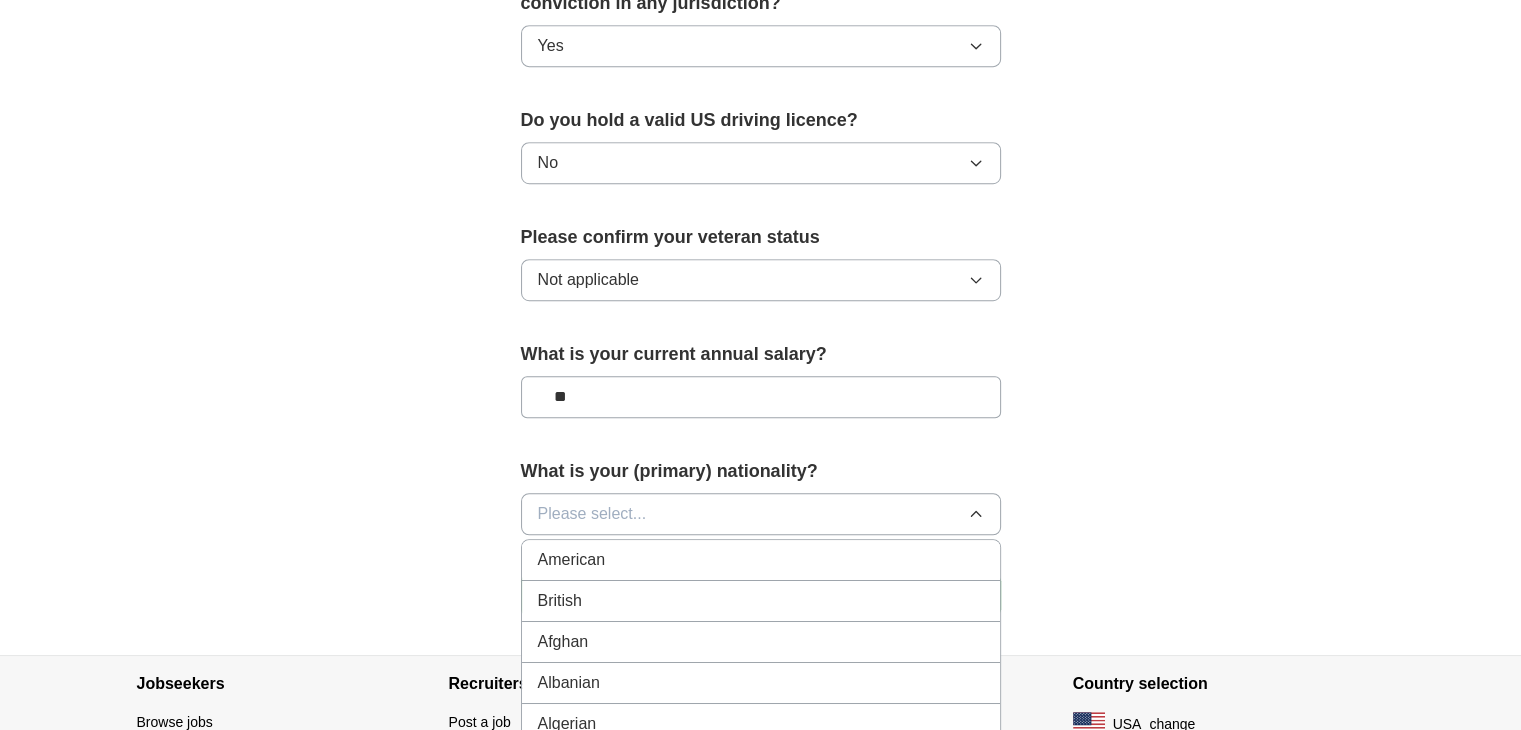 scroll, scrollTop: 1300, scrollLeft: 0, axis: vertical 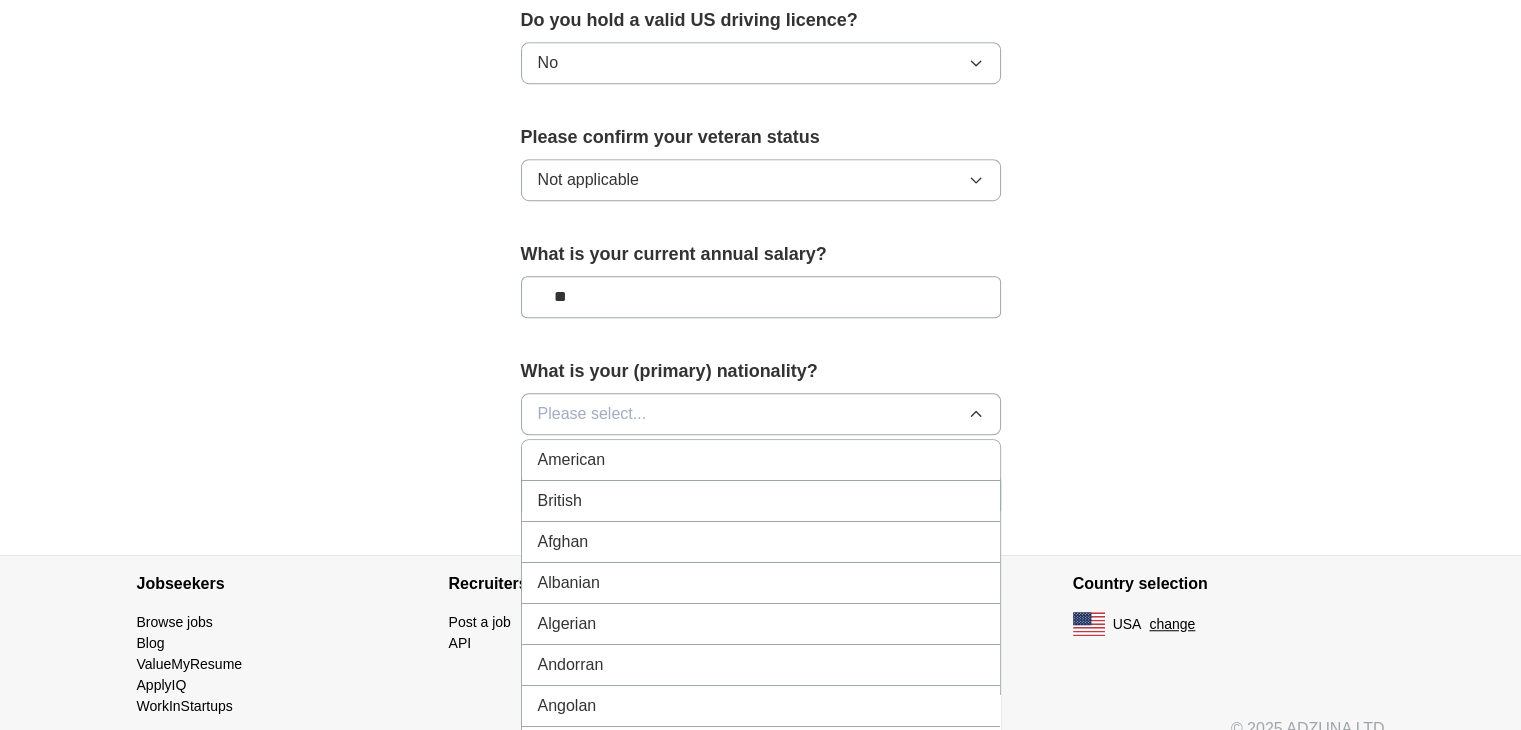 click on "American" at bounding box center [761, 460] 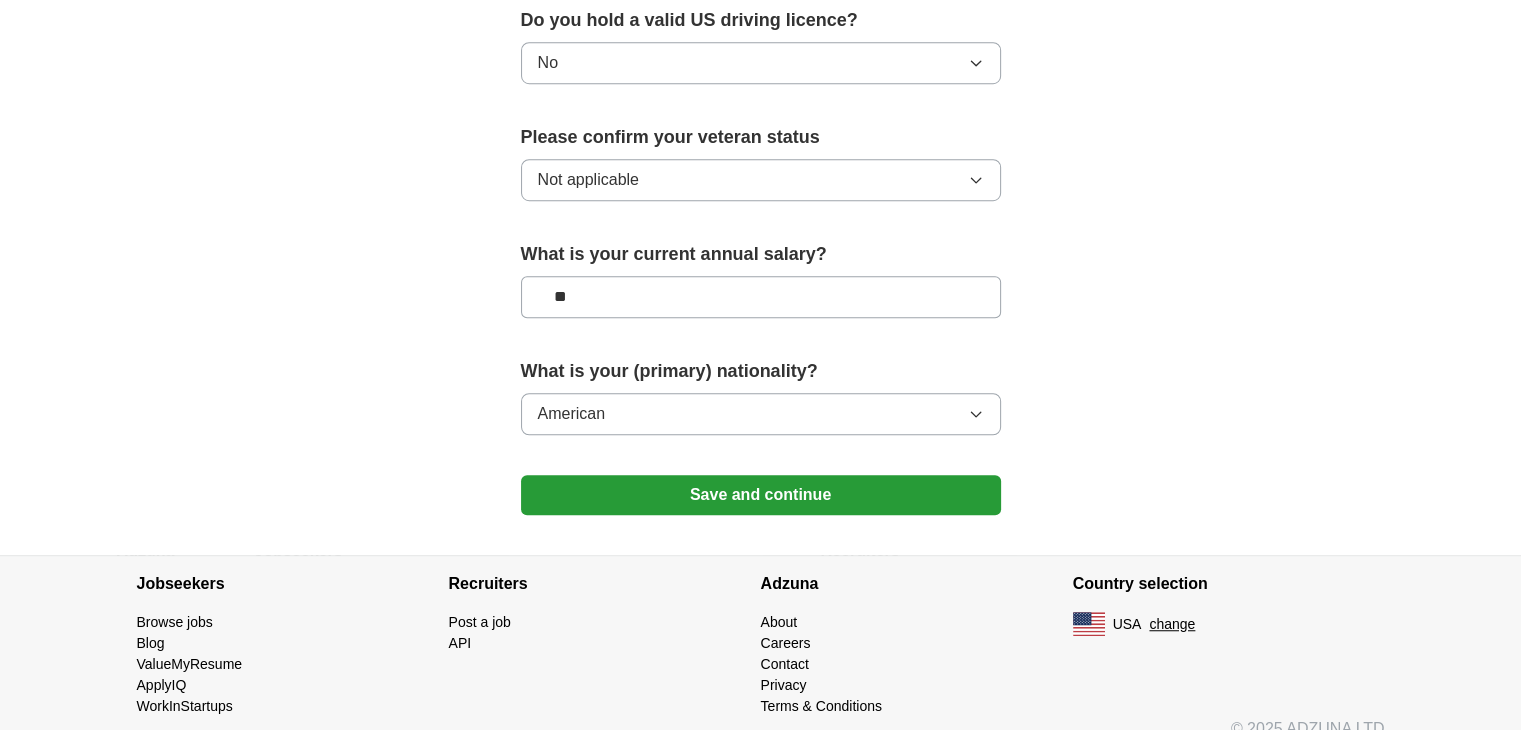 click on "Save and continue" at bounding box center (761, 495) 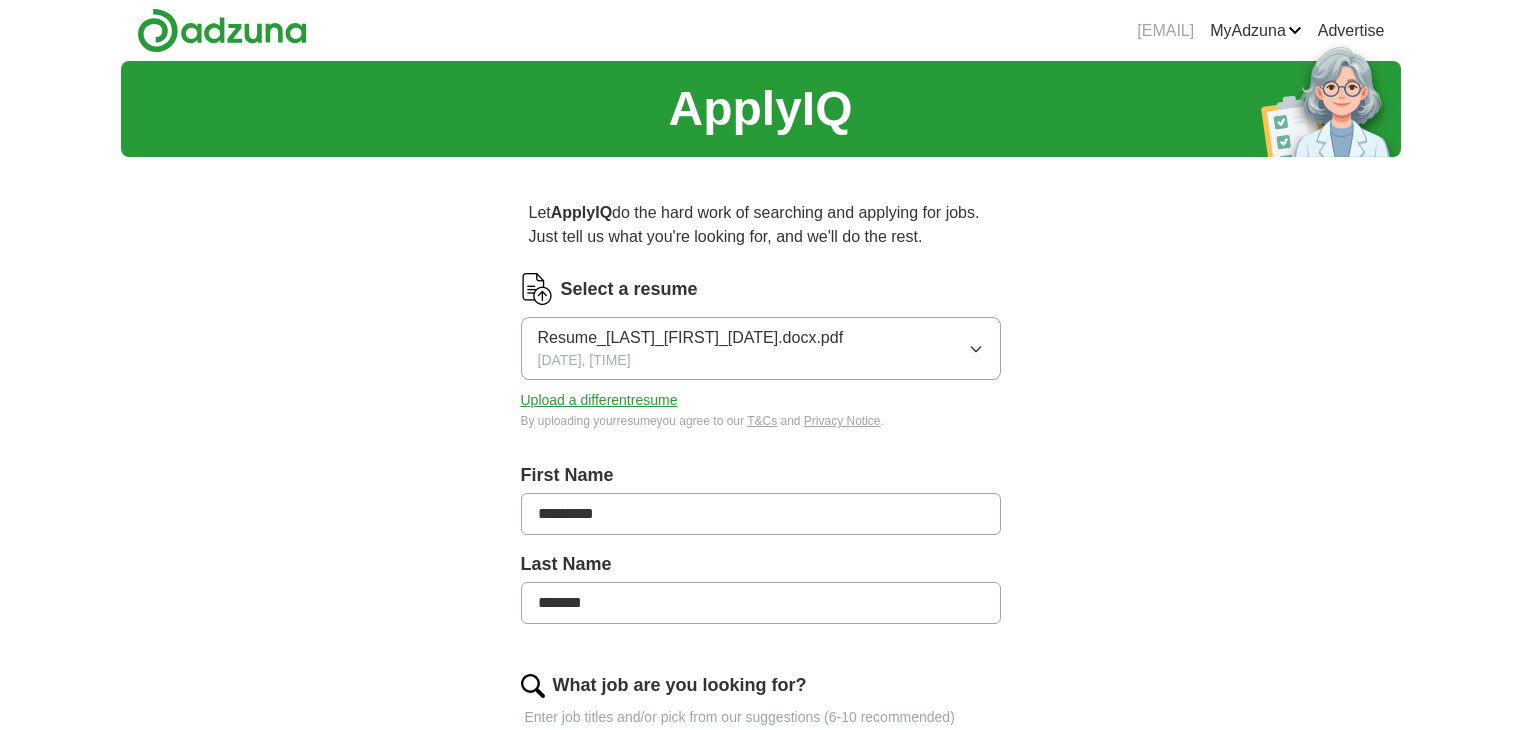 scroll, scrollTop: 0, scrollLeft: 0, axis: both 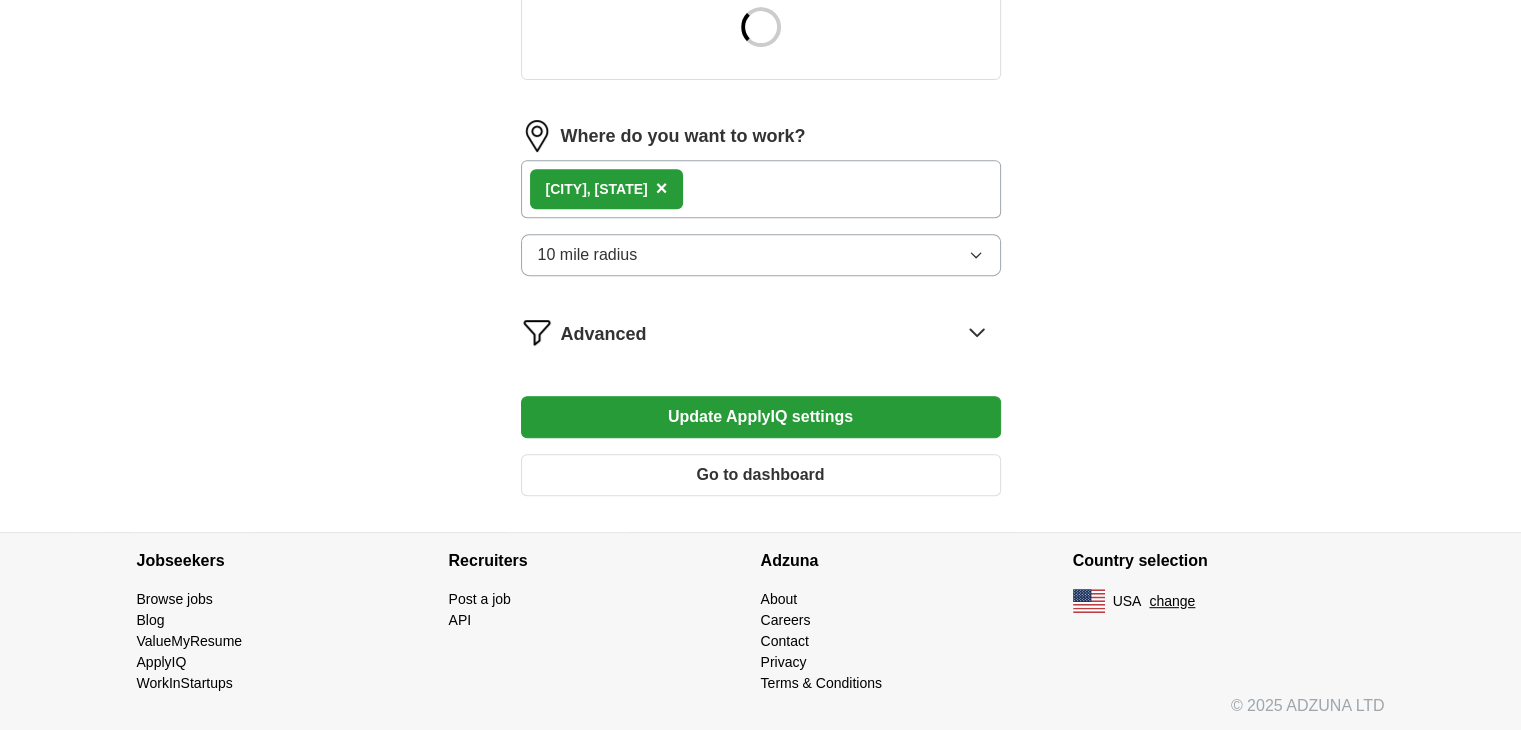 click 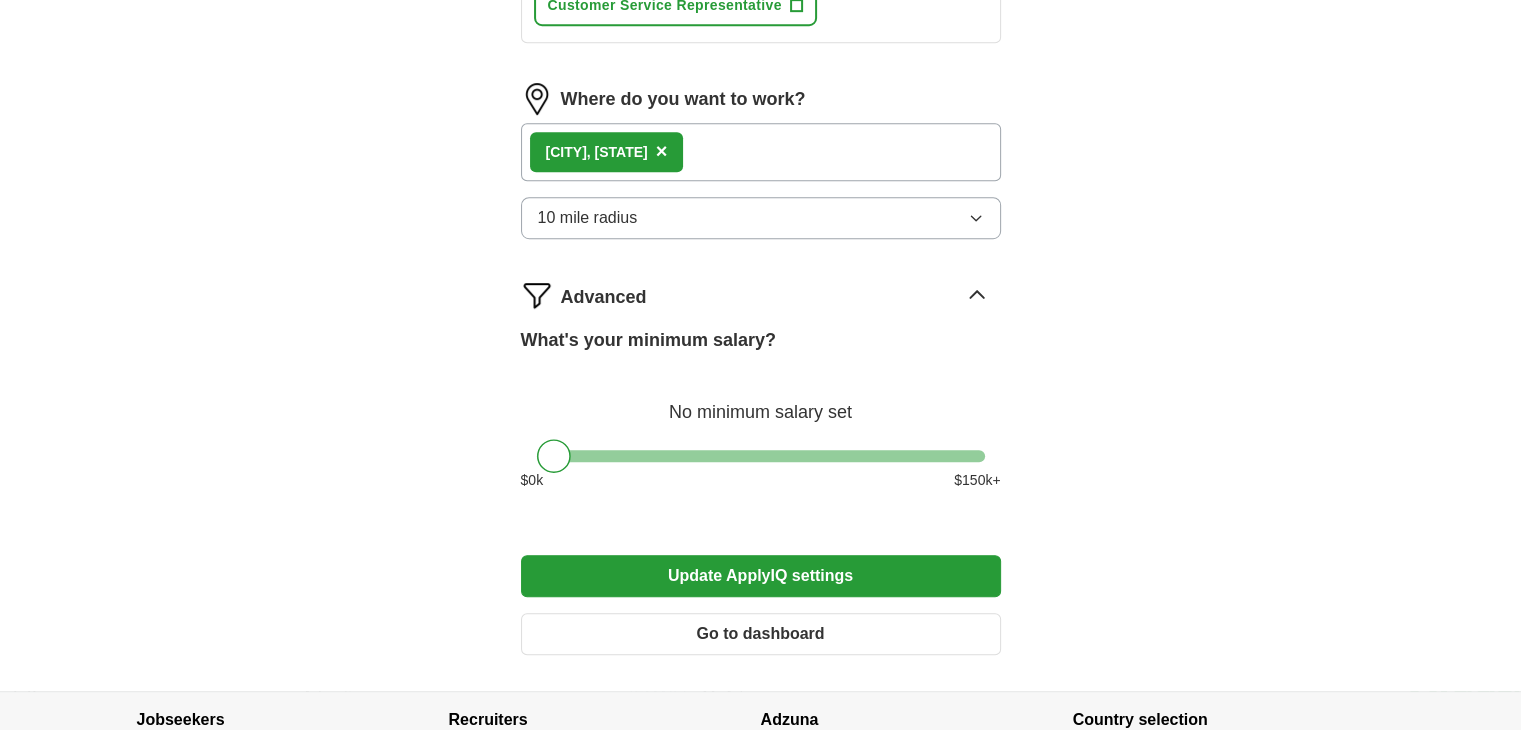 scroll, scrollTop: 1212, scrollLeft: 0, axis: vertical 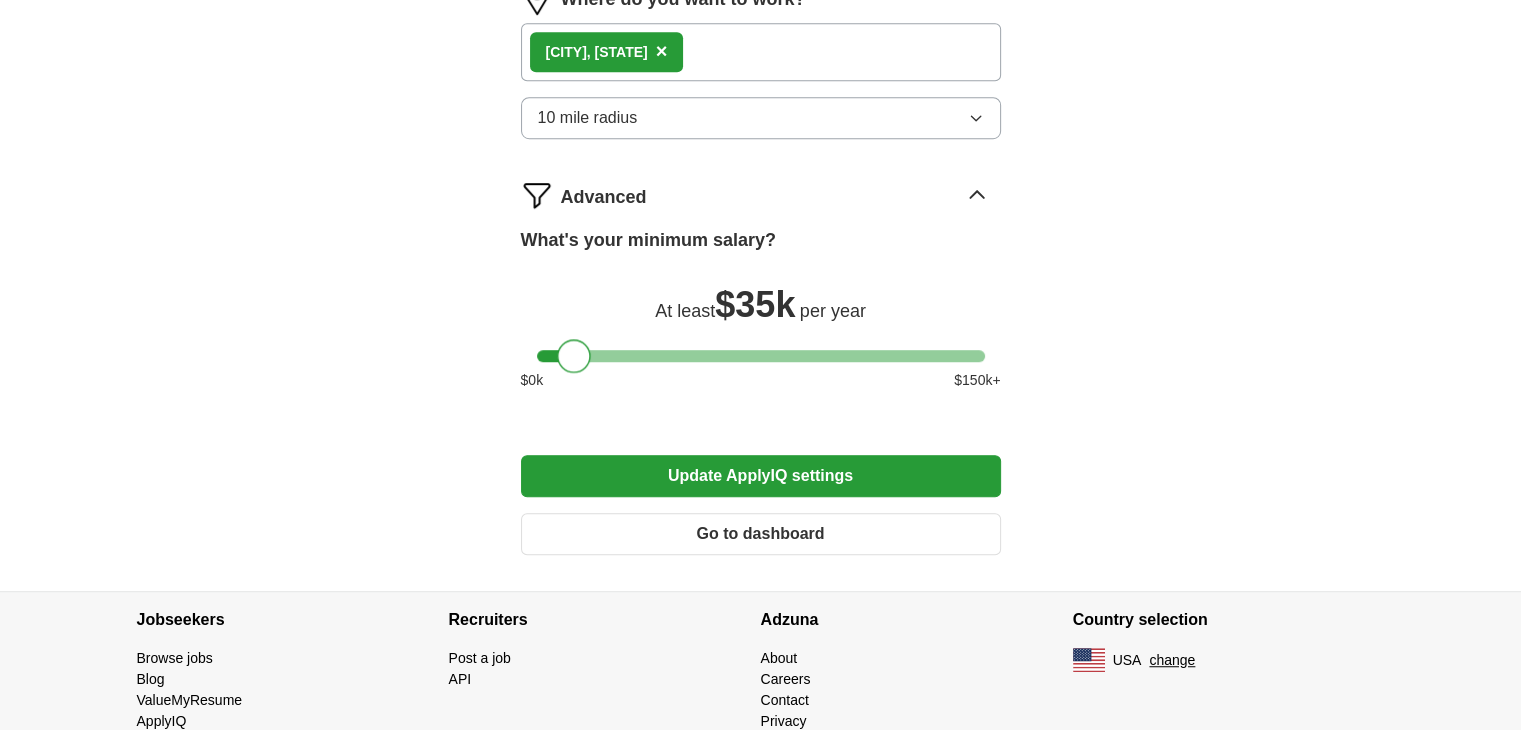 drag, startPoint x: 553, startPoint y: 350, endPoint x: 573, endPoint y: 321, distance: 35.22783 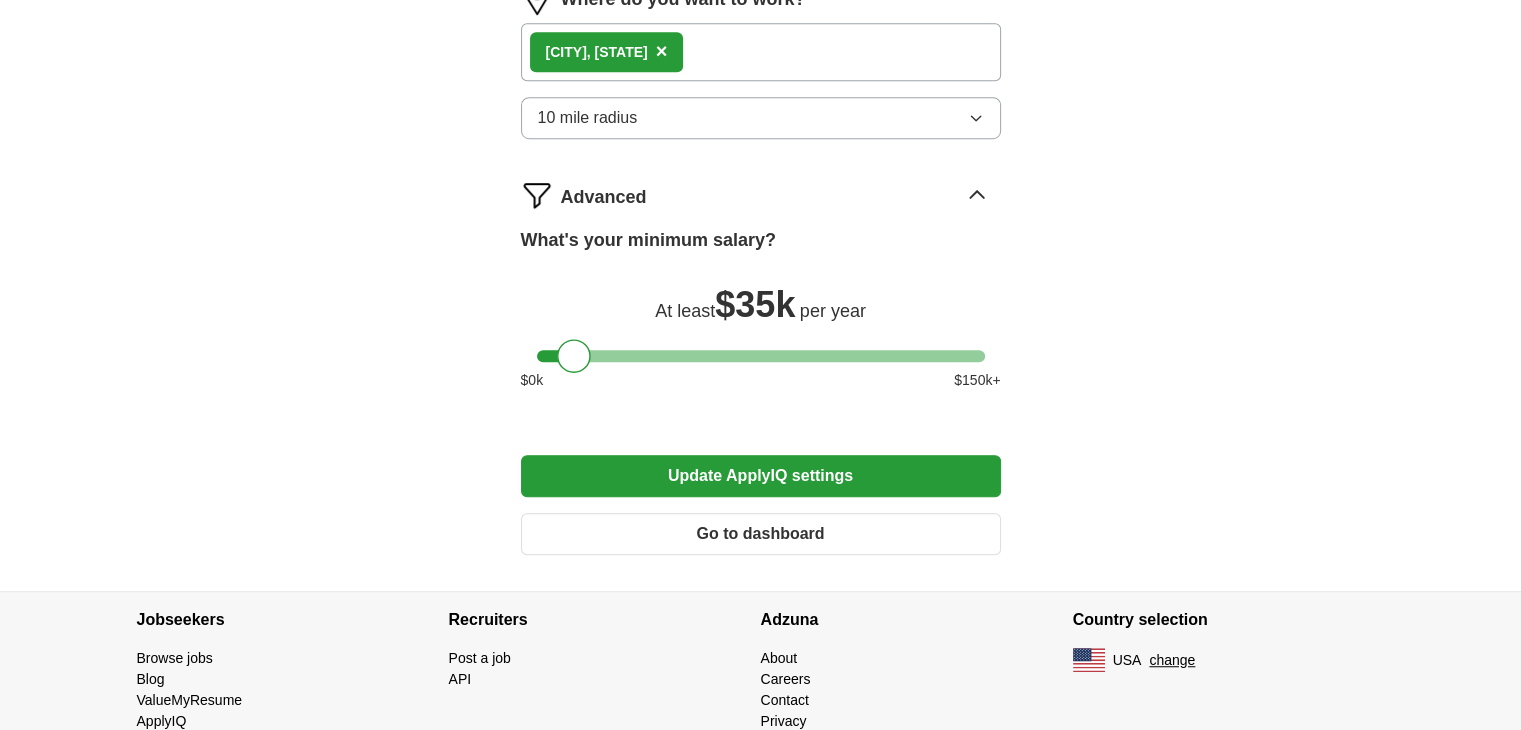 click on "Update ApplyIQ settings" at bounding box center (761, 476) 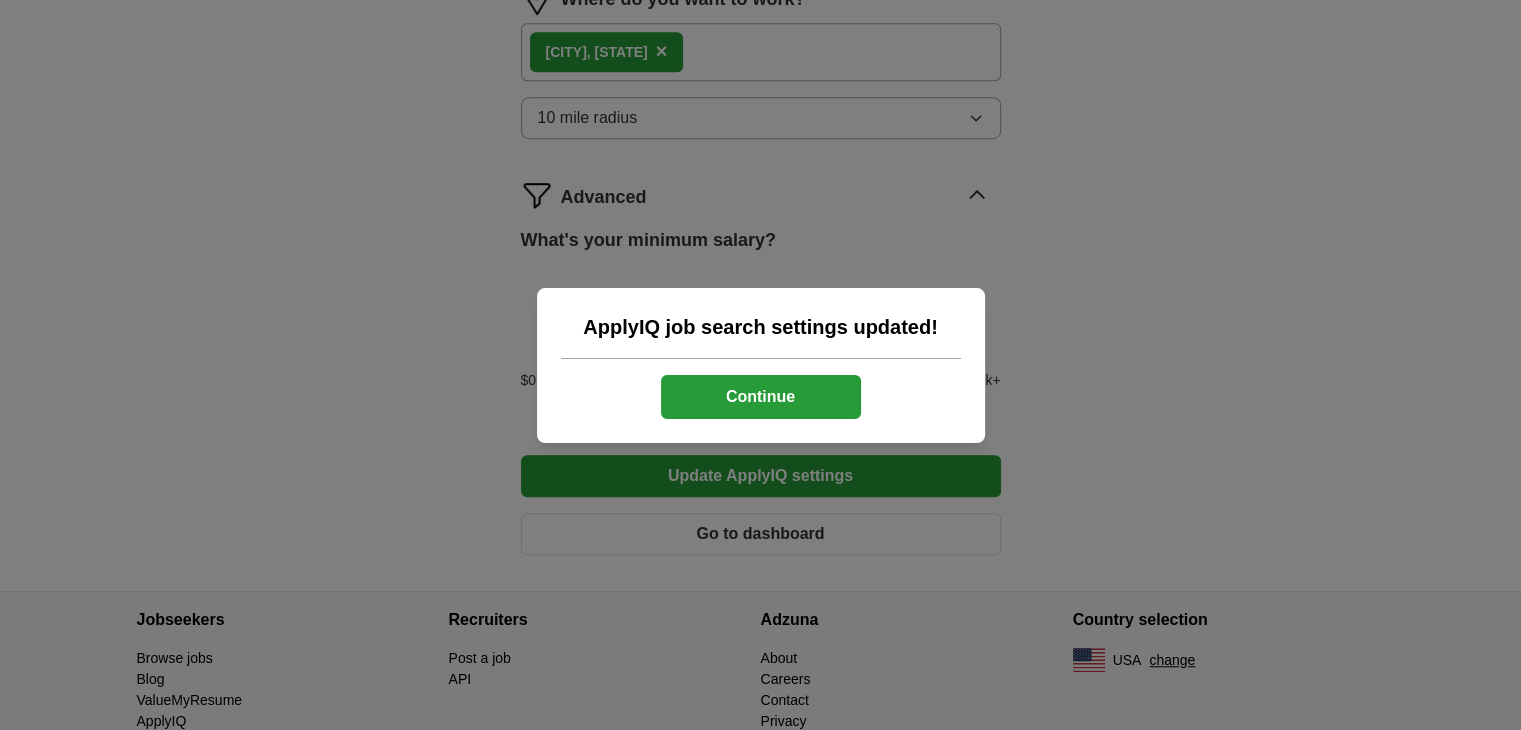 click on "Continue" at bounding box center [761, 397] 